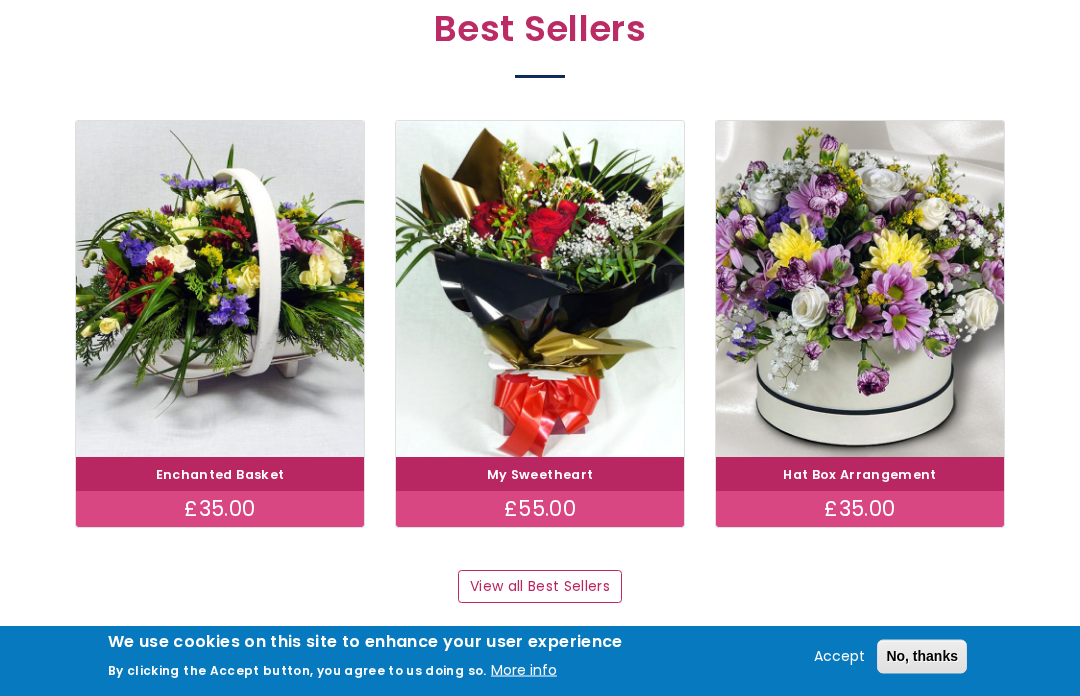 scroll, scrollTop: 1085, scrollLeft: 0, axis: vertical 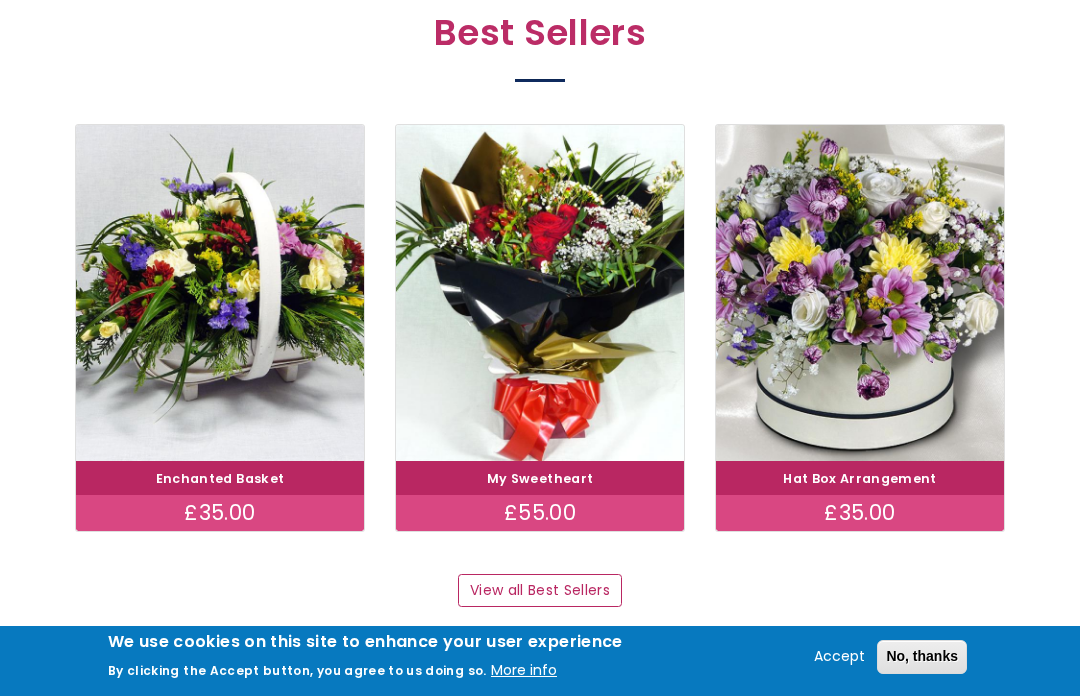 click on "View all Best Sellers" at bounding box center [539, 591] 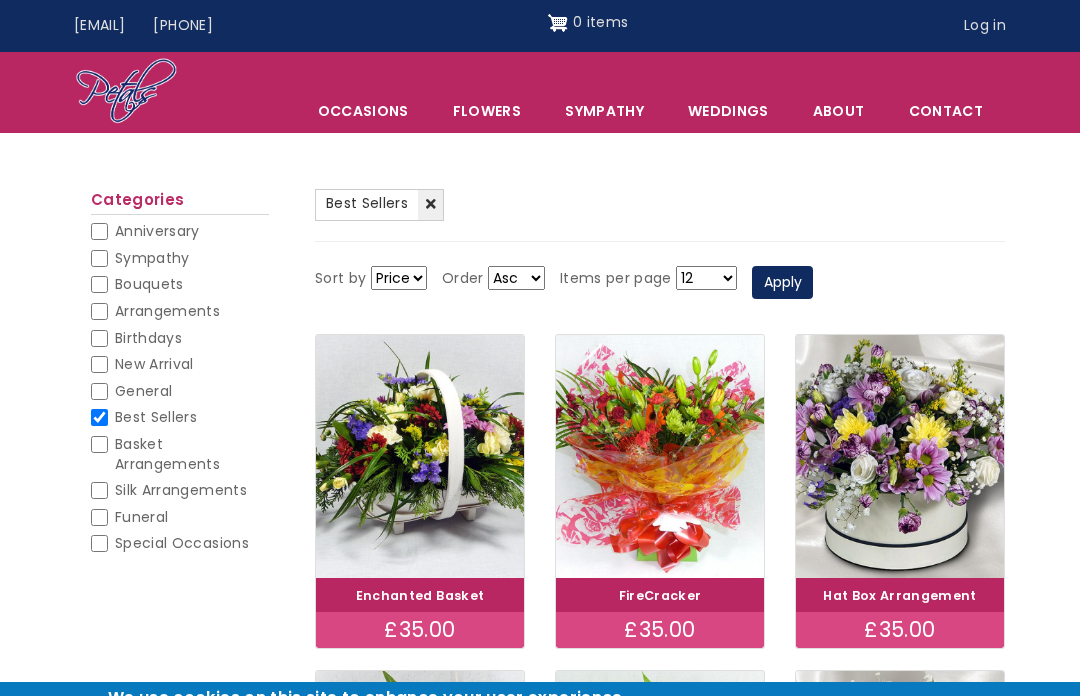 scroll, scrollTop: 0, scrollLeft: 0, axis: both 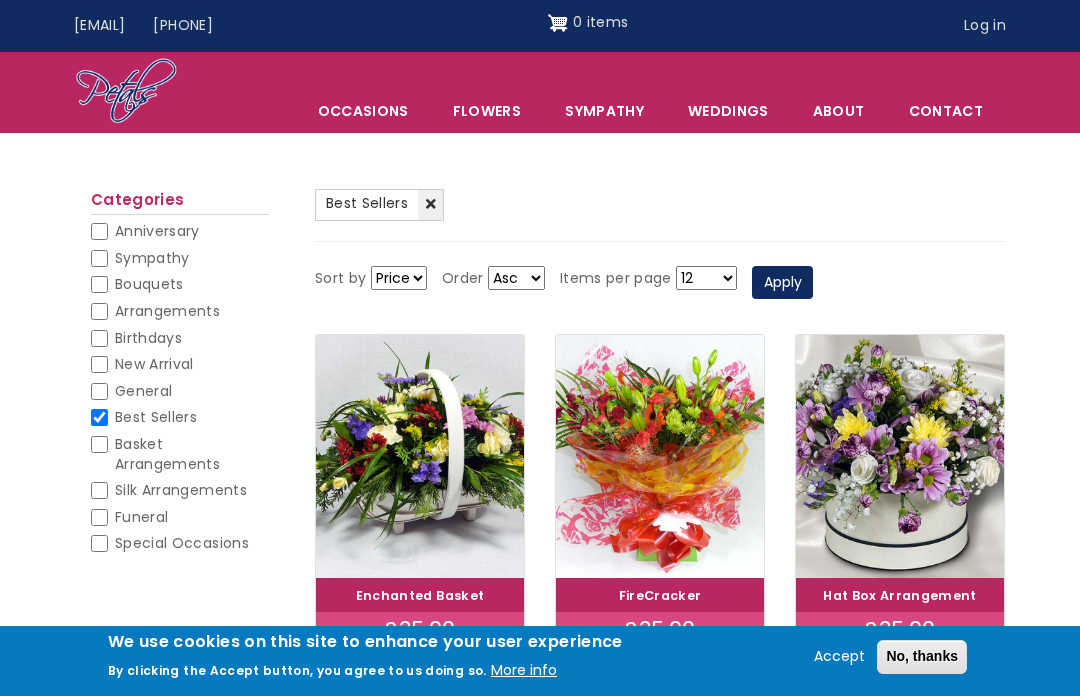 click on "Basket Arrangements" at bounding box center (99, 444) 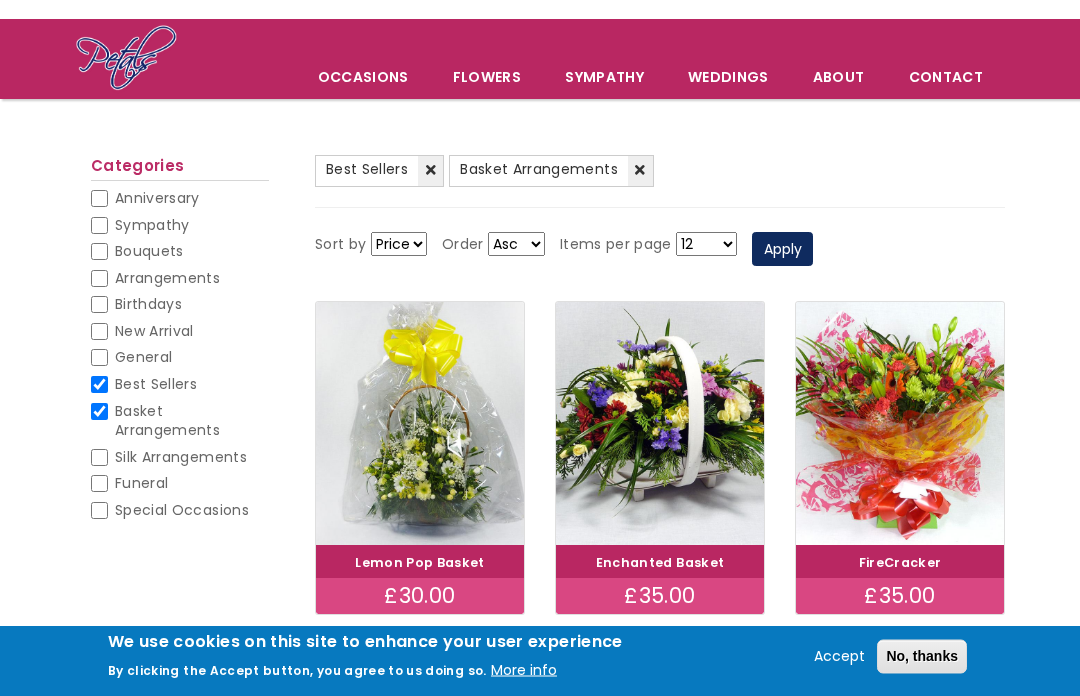 scroll, scrollTop: 114, scrollLeft: 0, axis: vertical 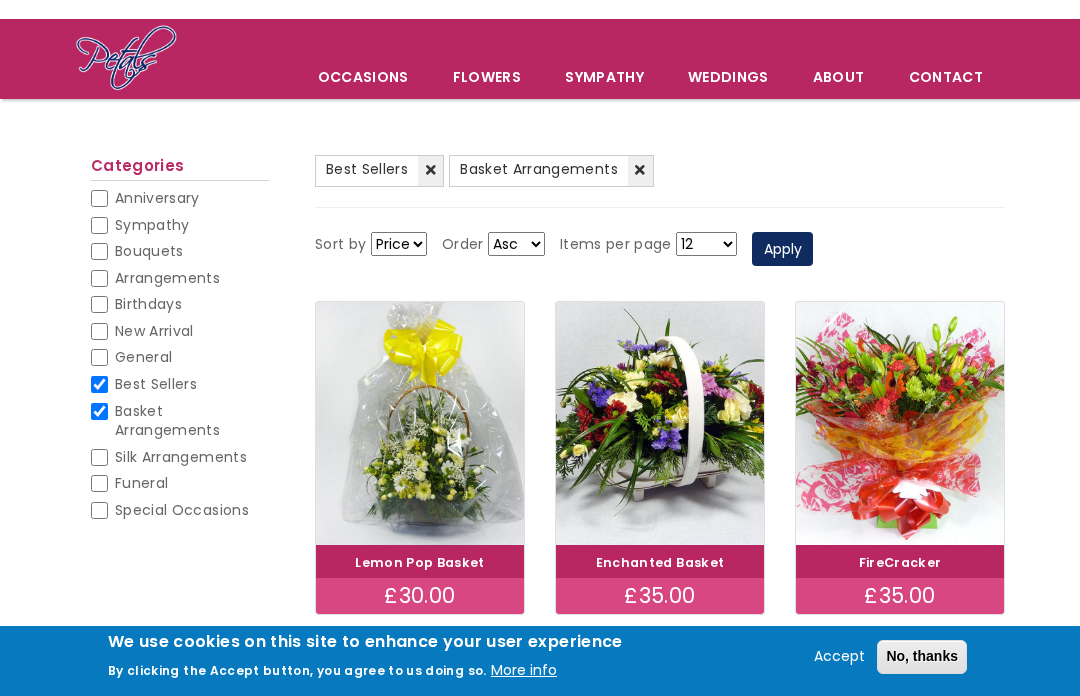 click on "Arrangements" at bounding box center [99, 278] 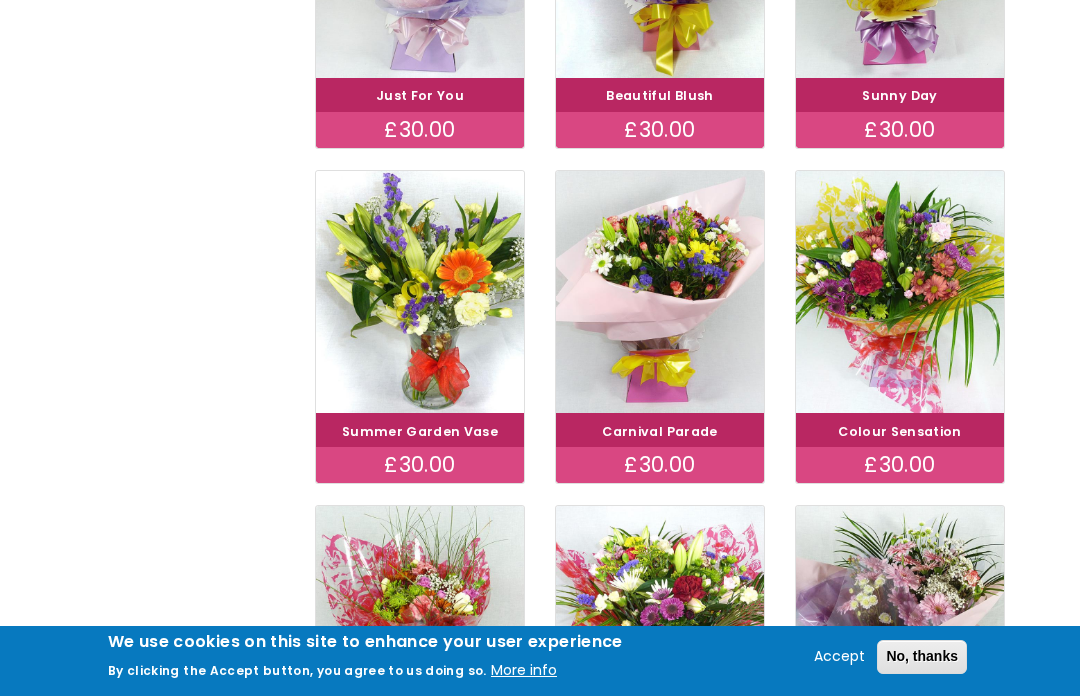 scroll, scrollTop: 908, scrollLeft: 0, axis: vertical 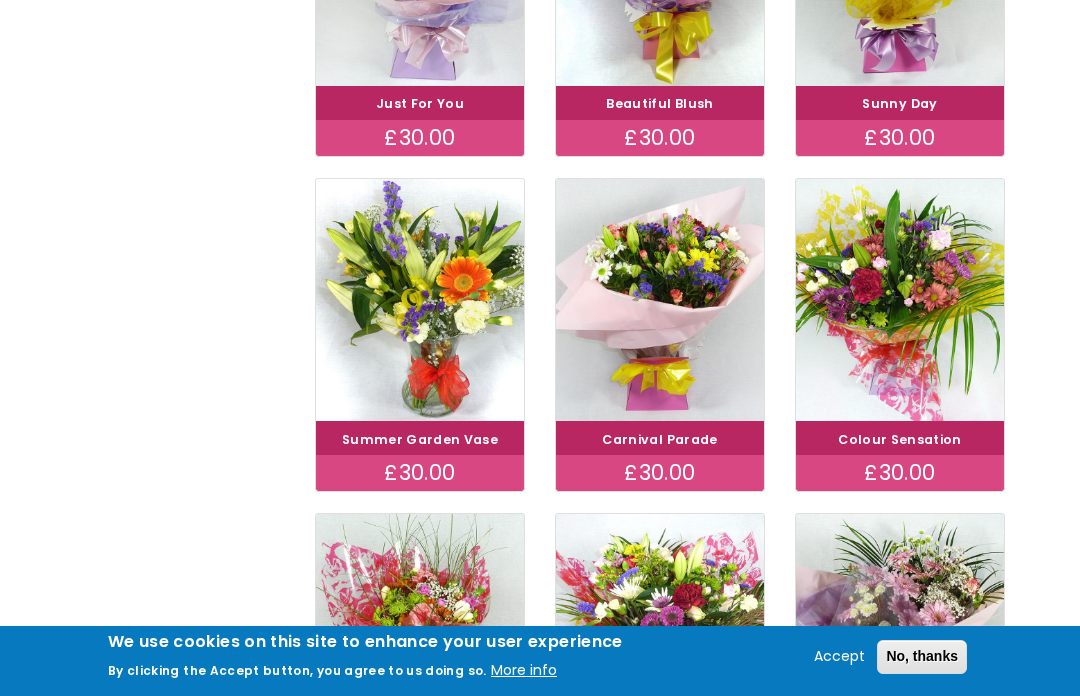 click at bounding box center [420, 300] 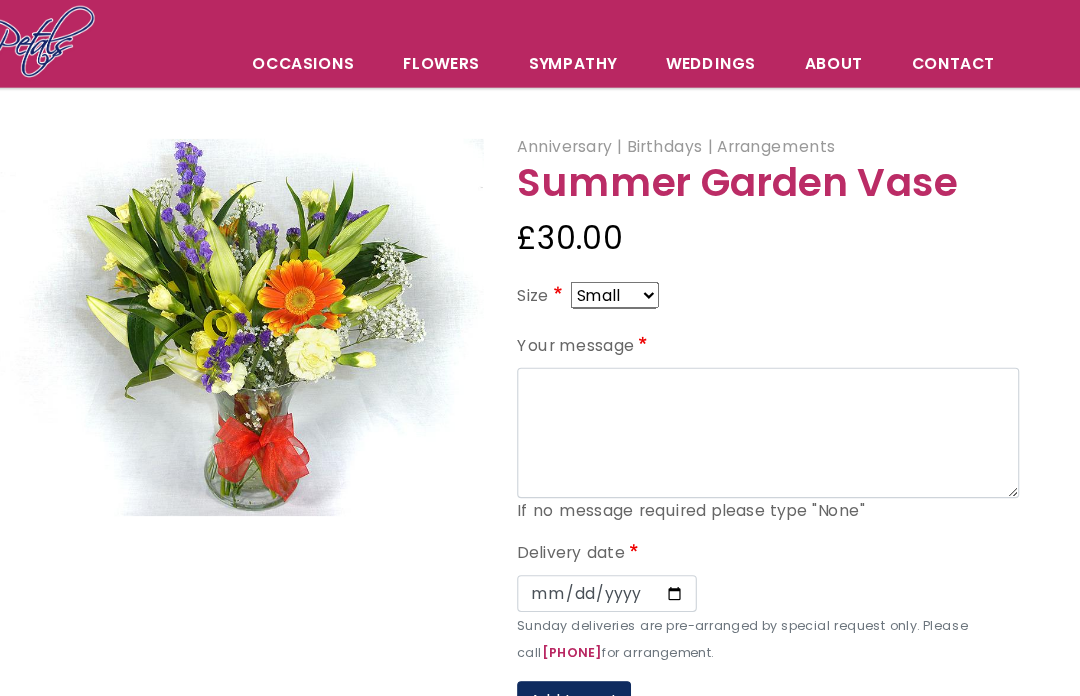scroll, scrollTop: 134, scrollLeft: 0, axis: vertical 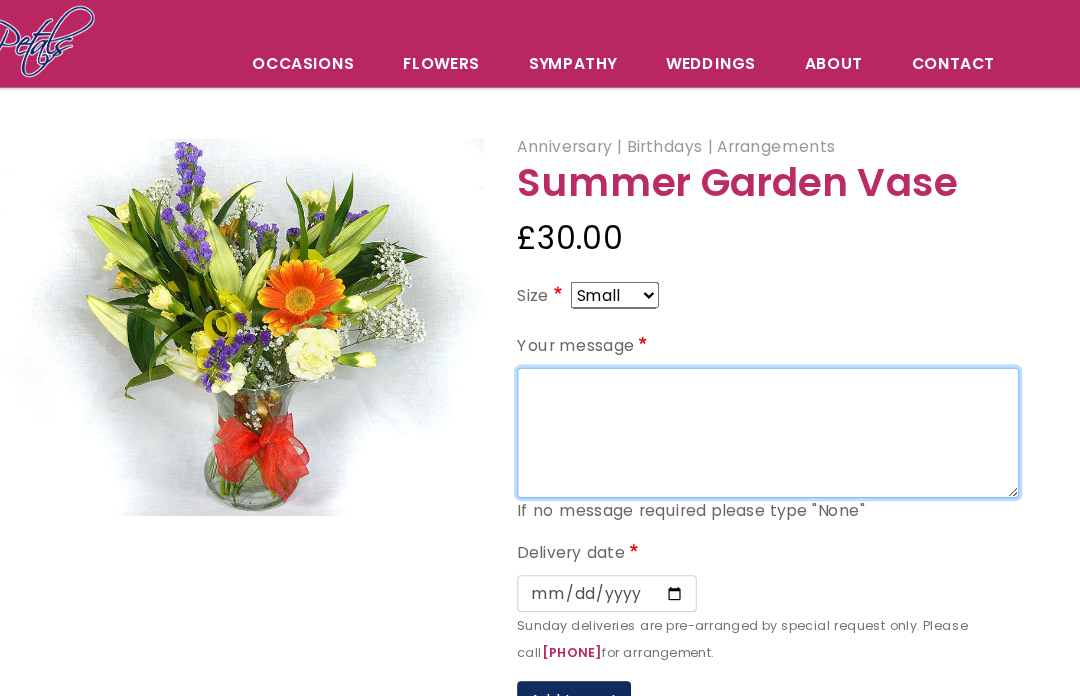 click on "Your message" at bounding box center (780, 389) 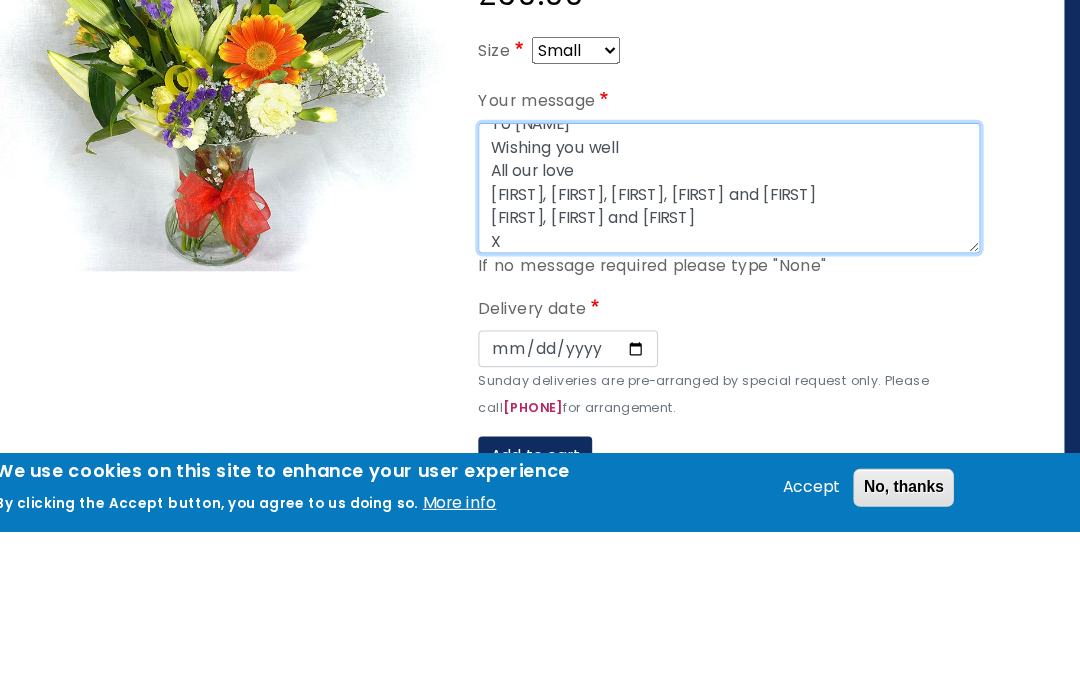 scroll, scrollTop: 15, scrollLeft: 0, axis: vertical 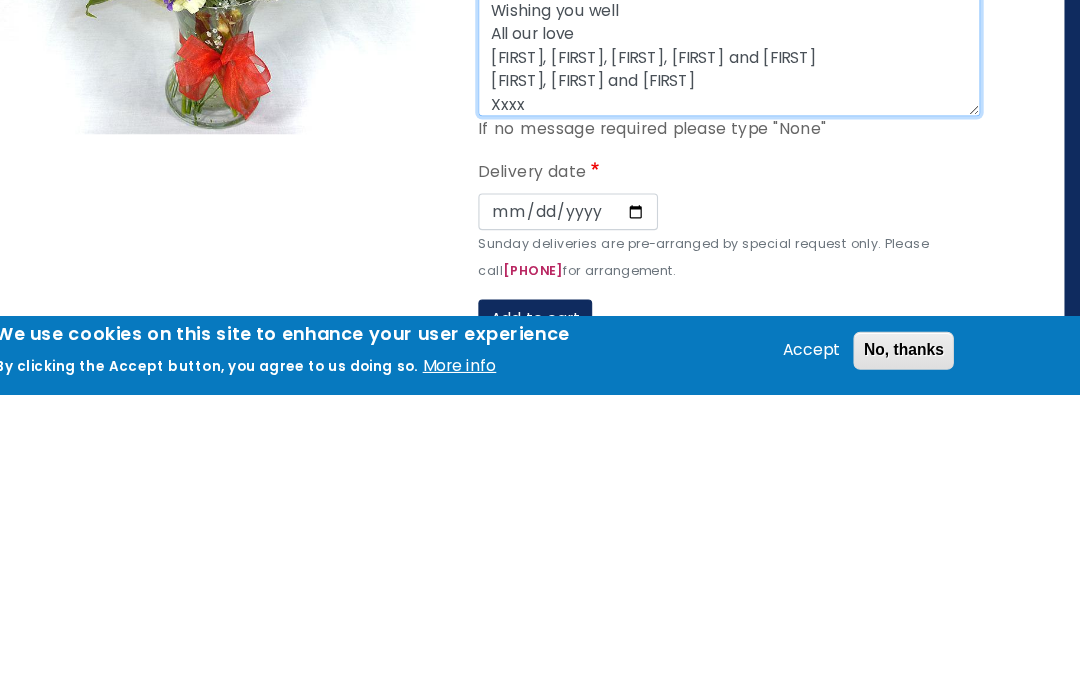 type on "To [NAME]
Wishing you well
All our love
[FIRST], [FIRST], [FIRST], [FIRST] and [FIRST]
[FIRST], [FIRST] and [FIRST]
Xxxx" 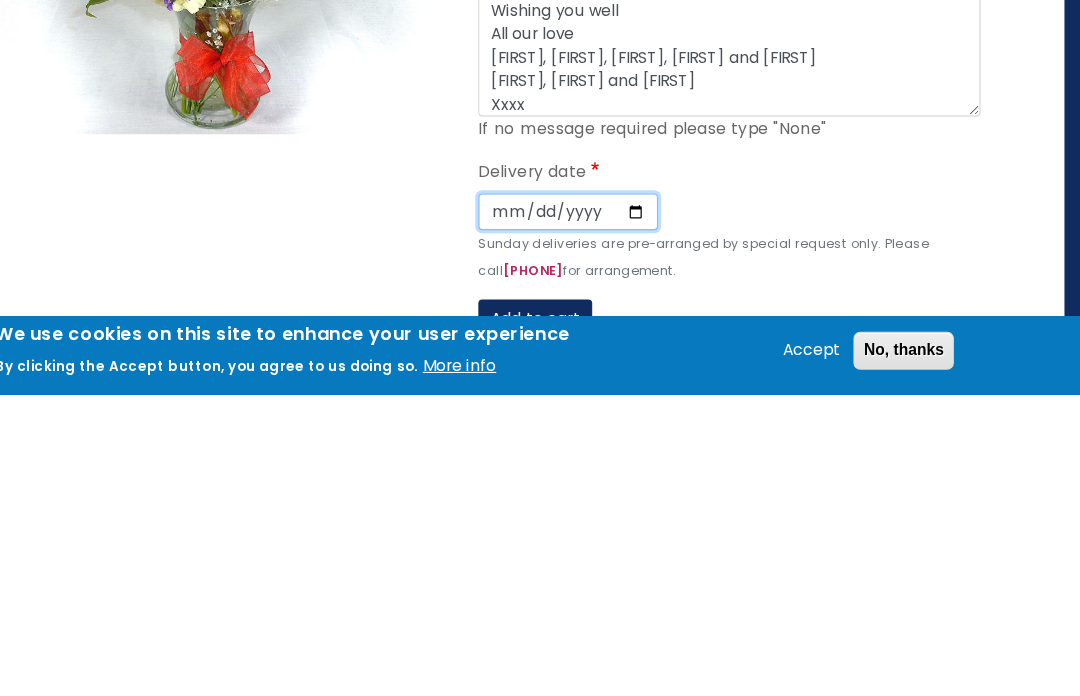 click on "Date" at bounding box center [621, 533] 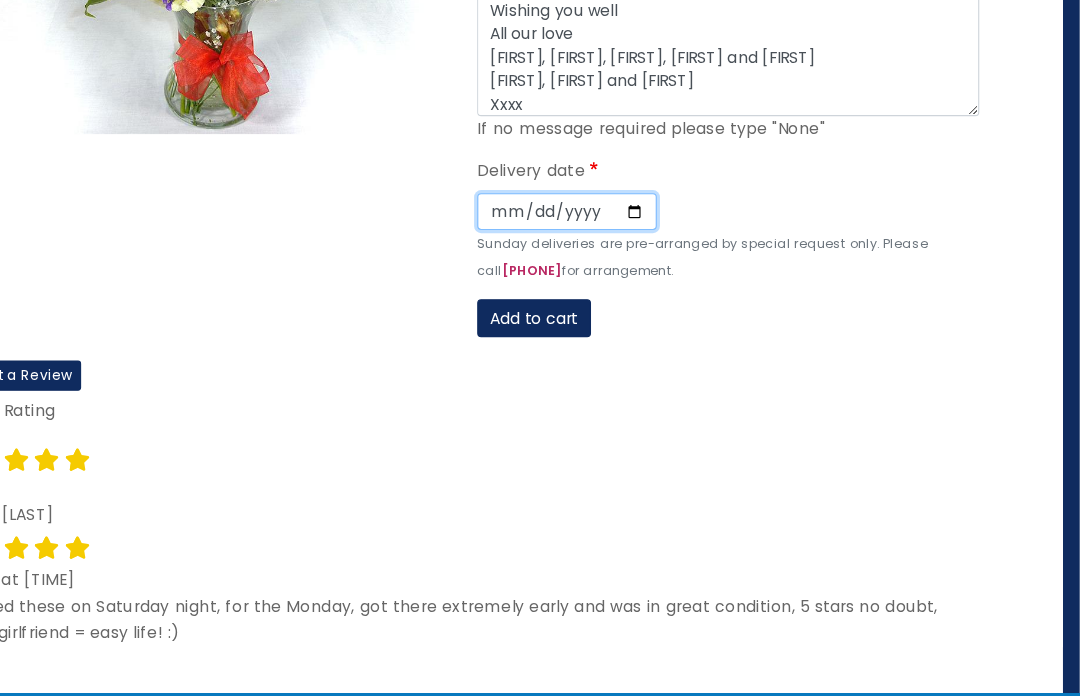 type on "2025-07-09" 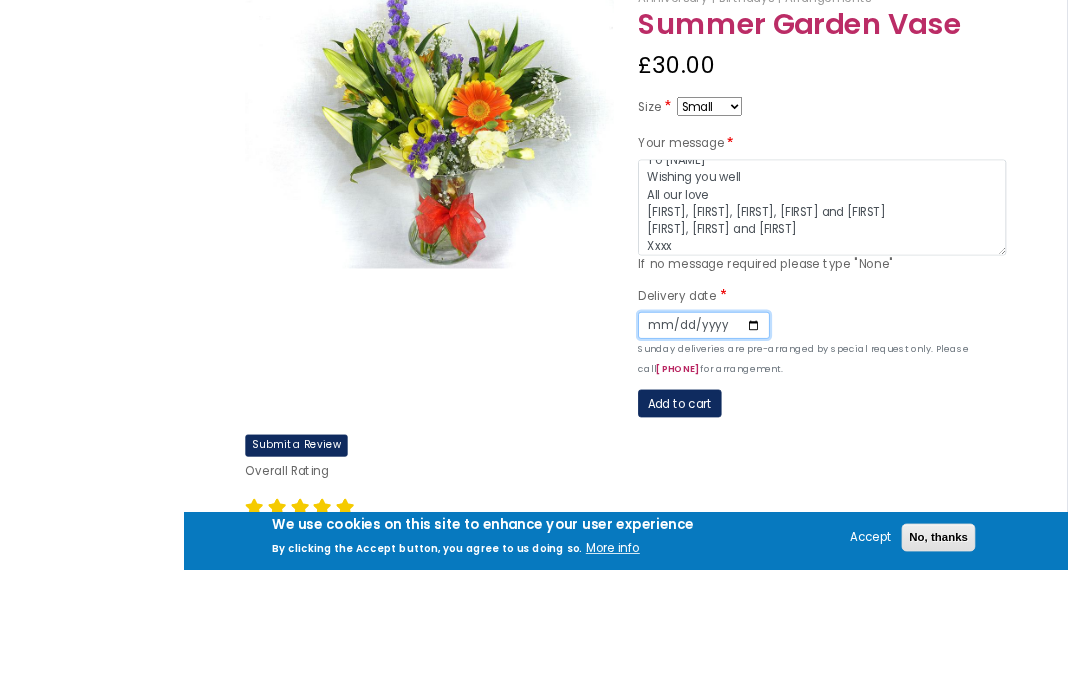 scroll, scrollTop: 463, scrollLeft: 15, axis: both 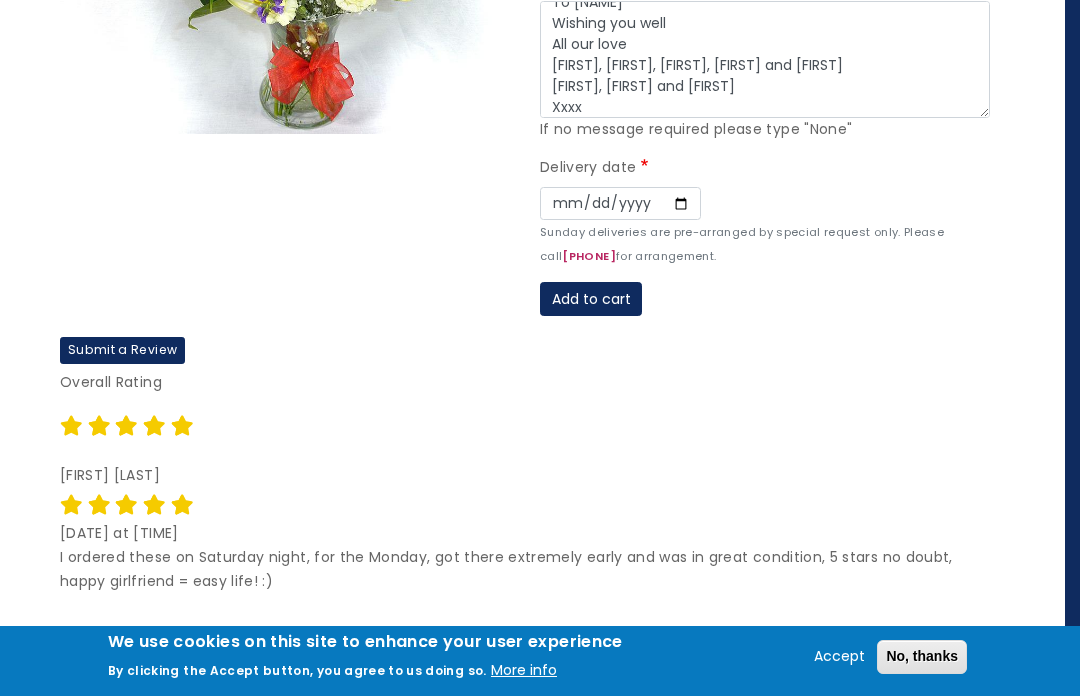 click on "Add to cart" at bounding box center (591, 299) 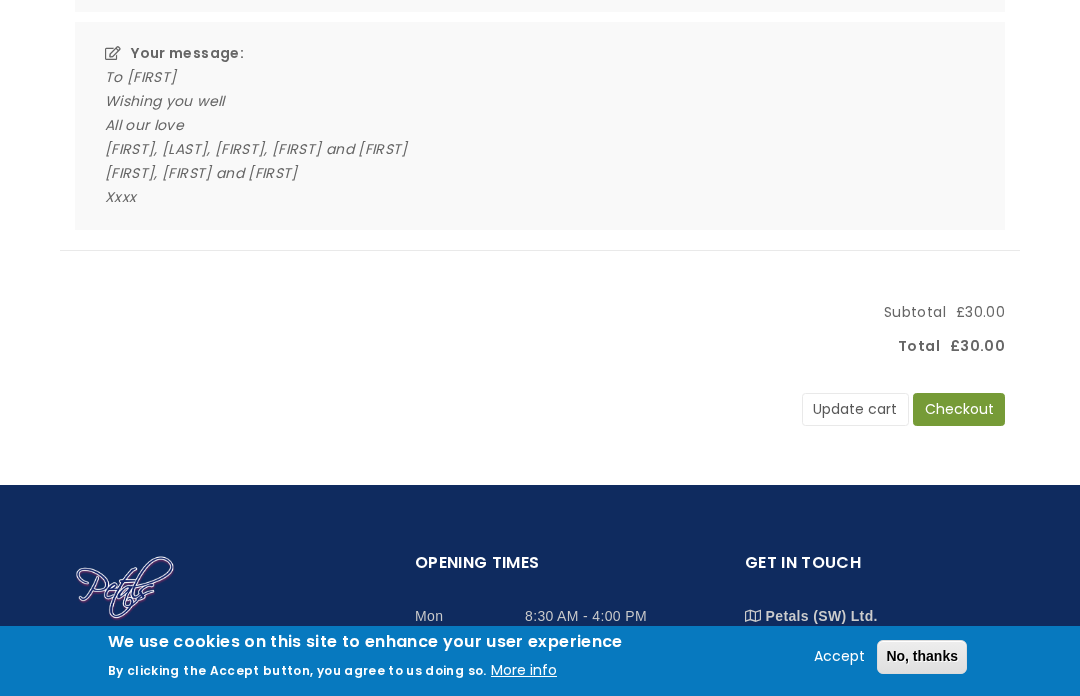 scroll, scrollTop: 535, scrollLeft: 0, axis: vertical 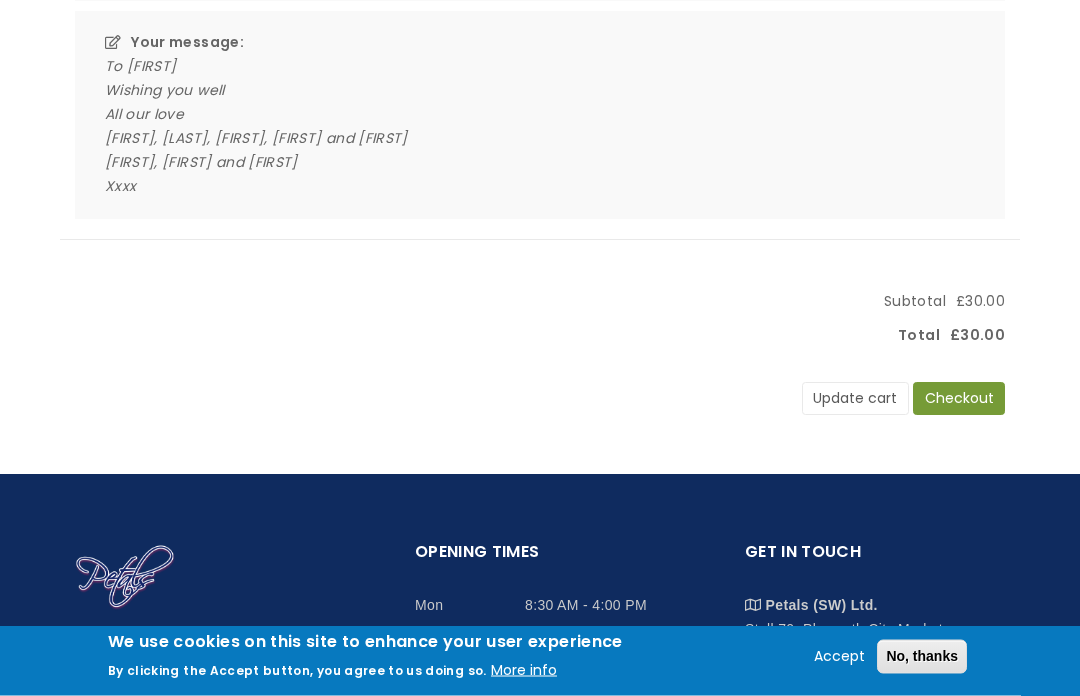 click on "Checkout" at bounding box center (959, 400) 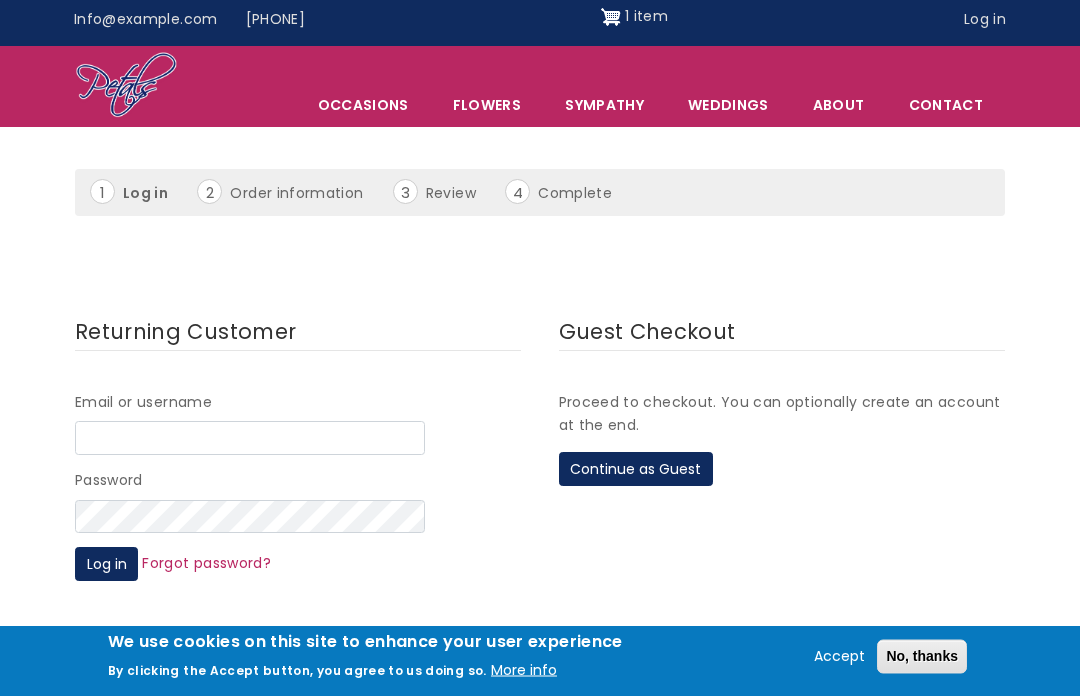 scroll, scrollTop: 17, scrollLeft: 0, axis: vertical 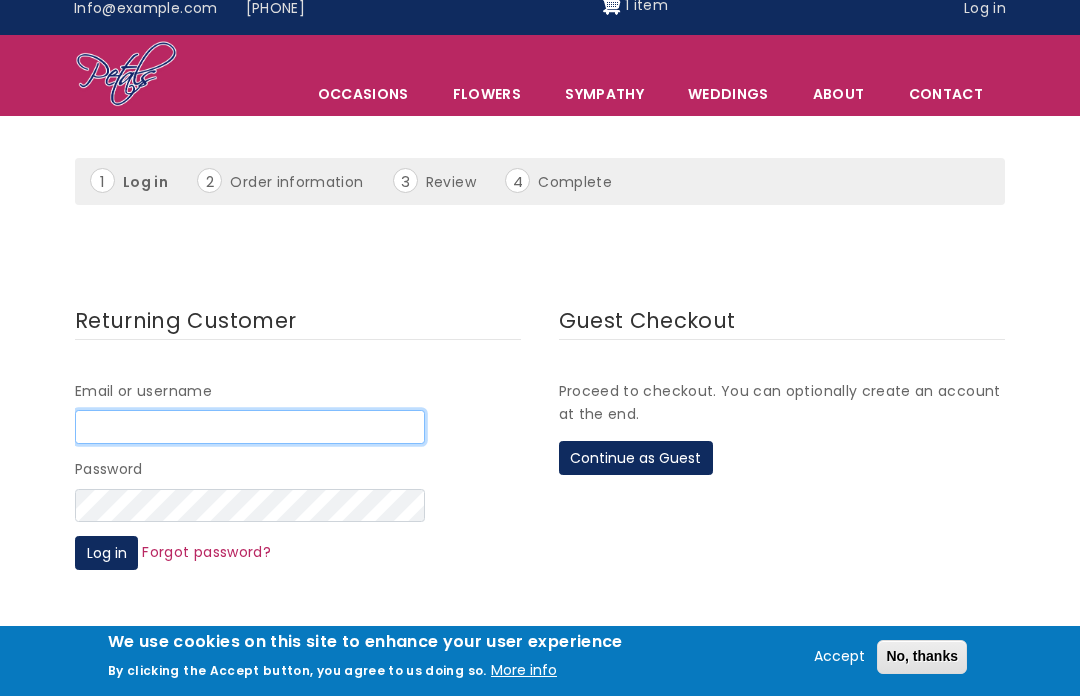 click on "Email or username" at bounding box center (250, 427) 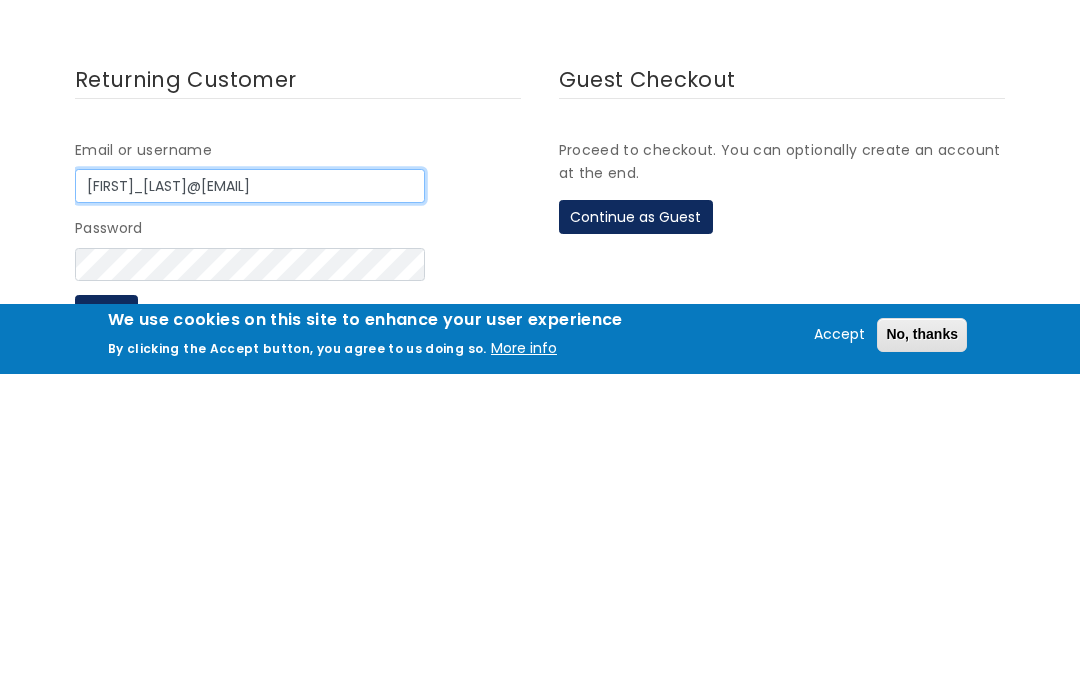 click on "[FIRST]_[LAST]@[EMAIL]" at bounding box center [250, 508] 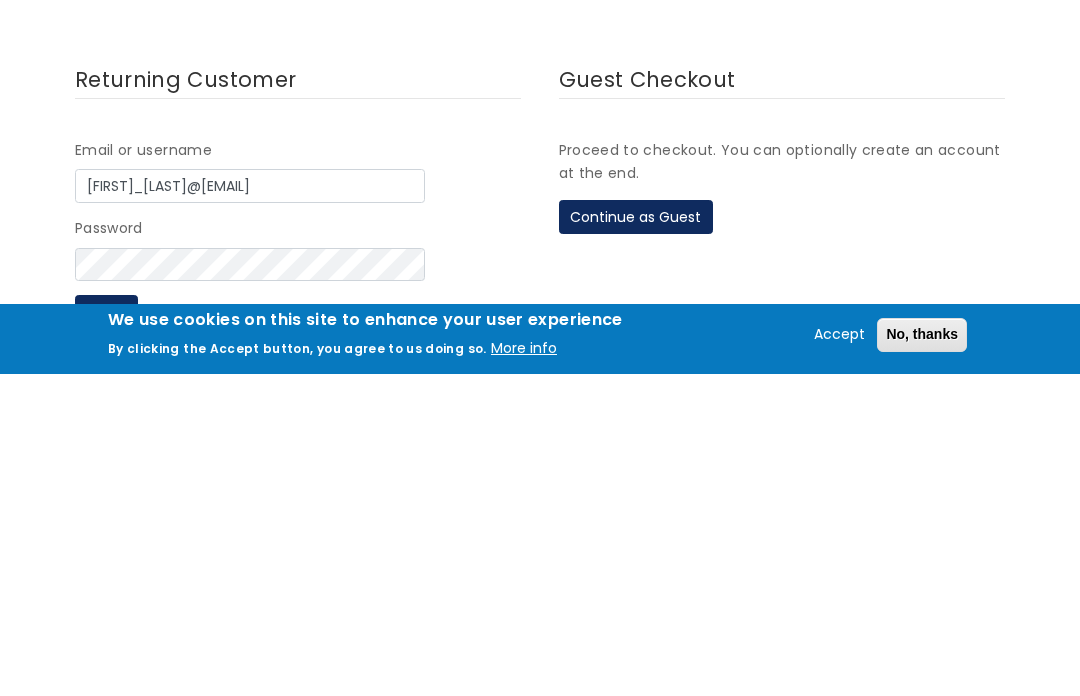 click on "Log in" at bounding box center [106, 634] 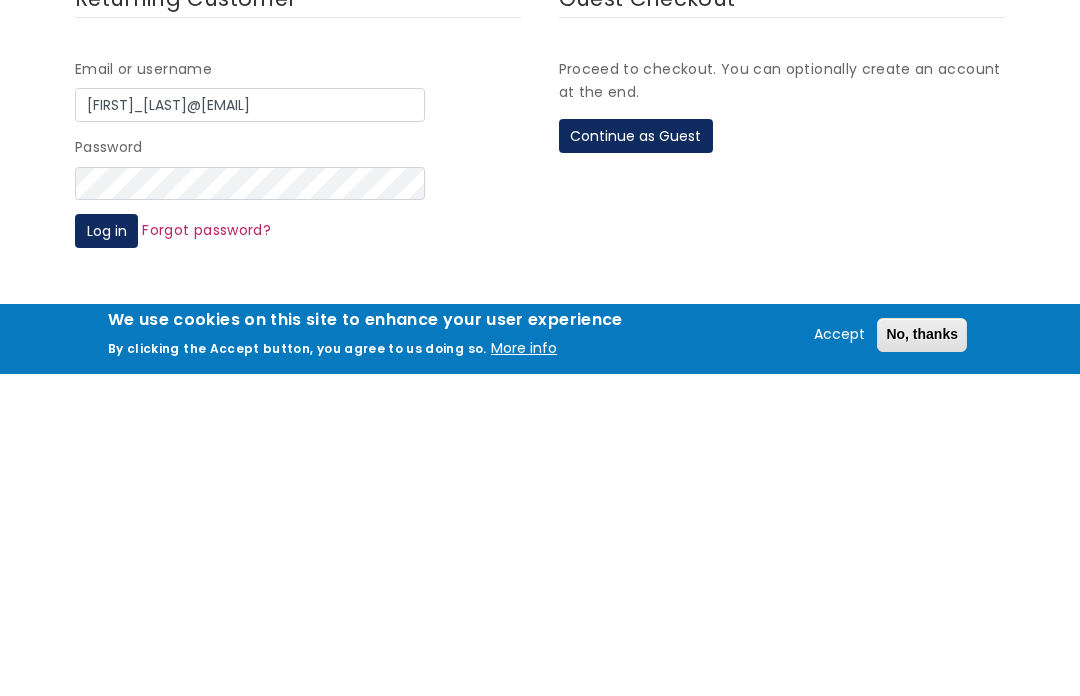 scroll, scrollTop: 415, scrollLeft: 0, axis: vertical 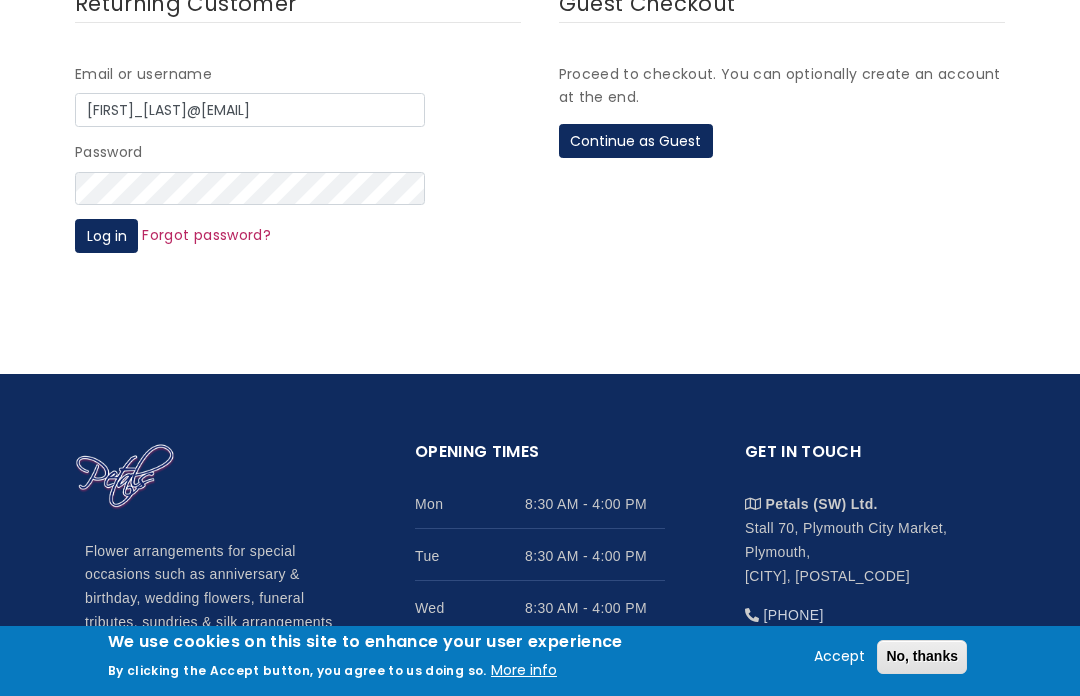 click on "Continue as Guest" at bounding box center [636, 141] 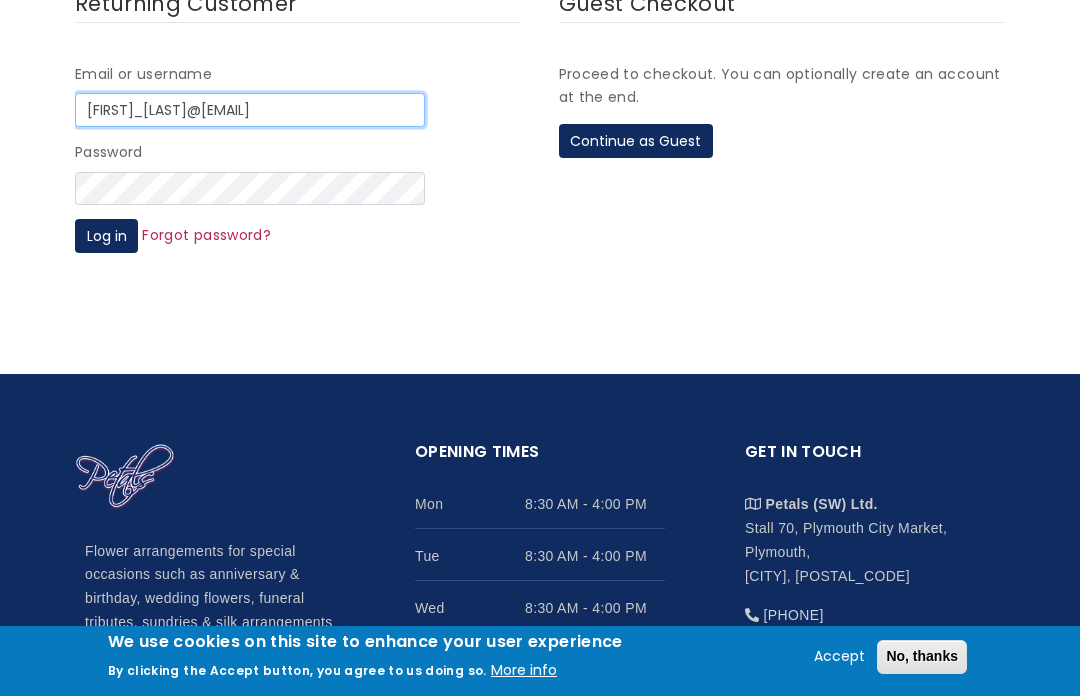 click on "[FIRST]_[LAST]@[EMAIL]" at bounding box center (250, 110) 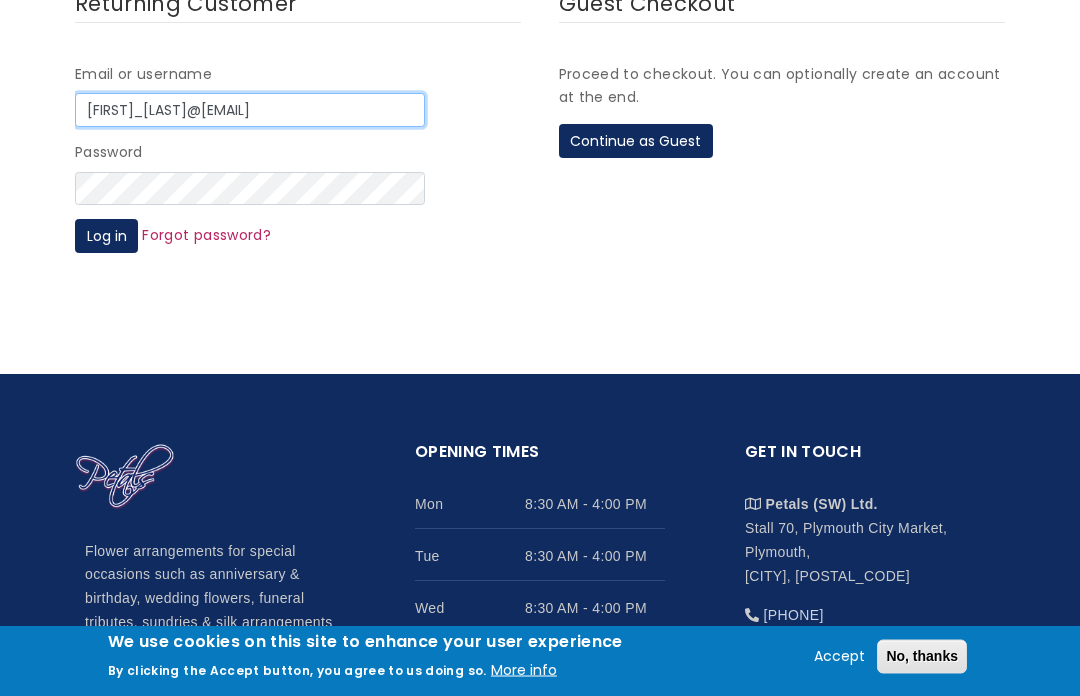 type on "sandra_rose5" 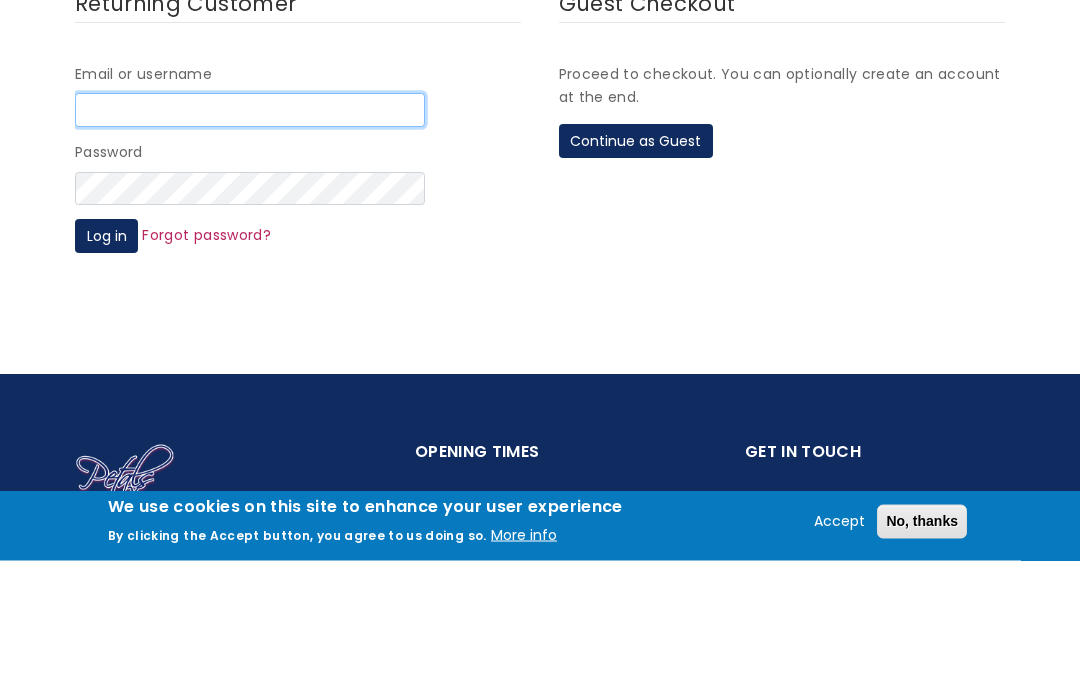 scroll, scrollTop: 255, scrollLeft: 0, axis: vertical 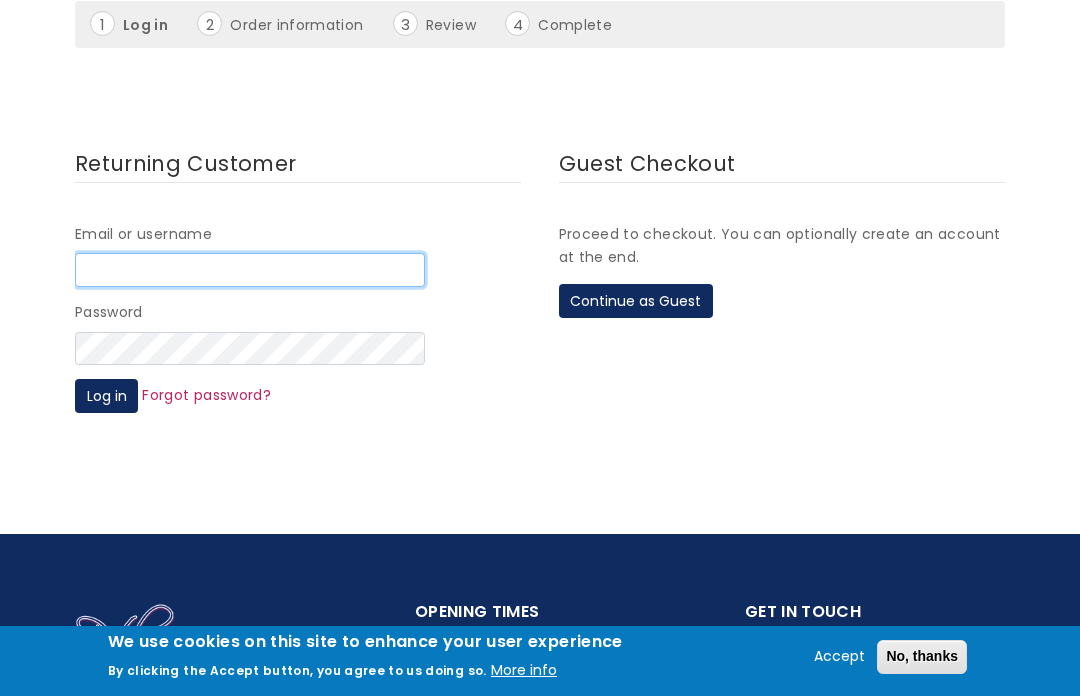 type 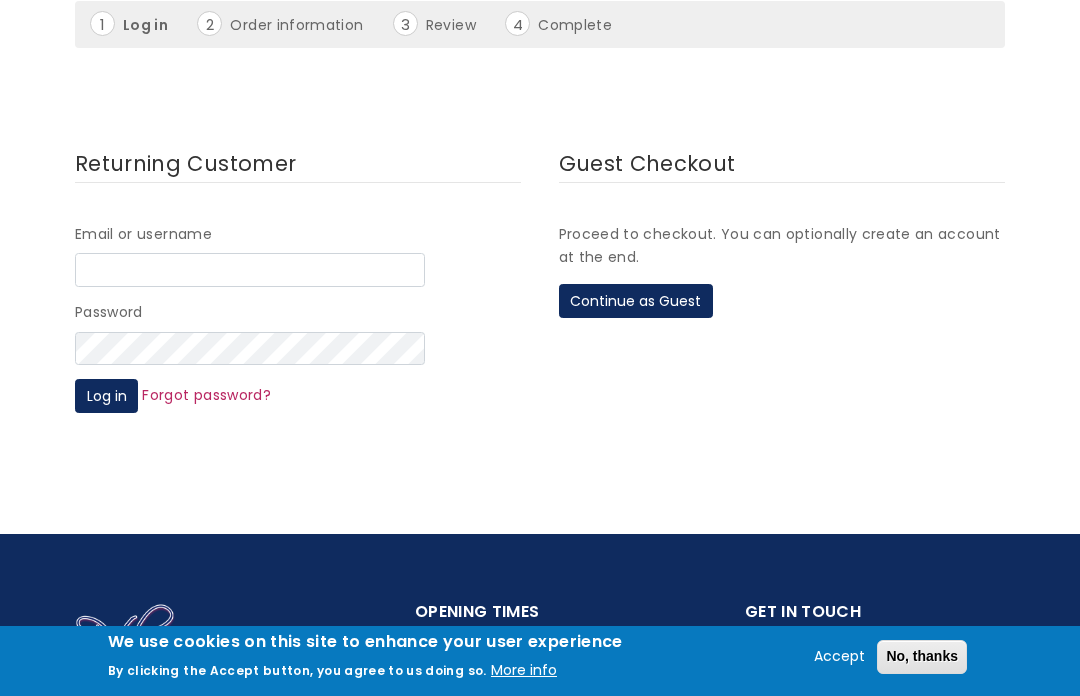 click on "Continue as Guest" at bounding box center [636, 301] 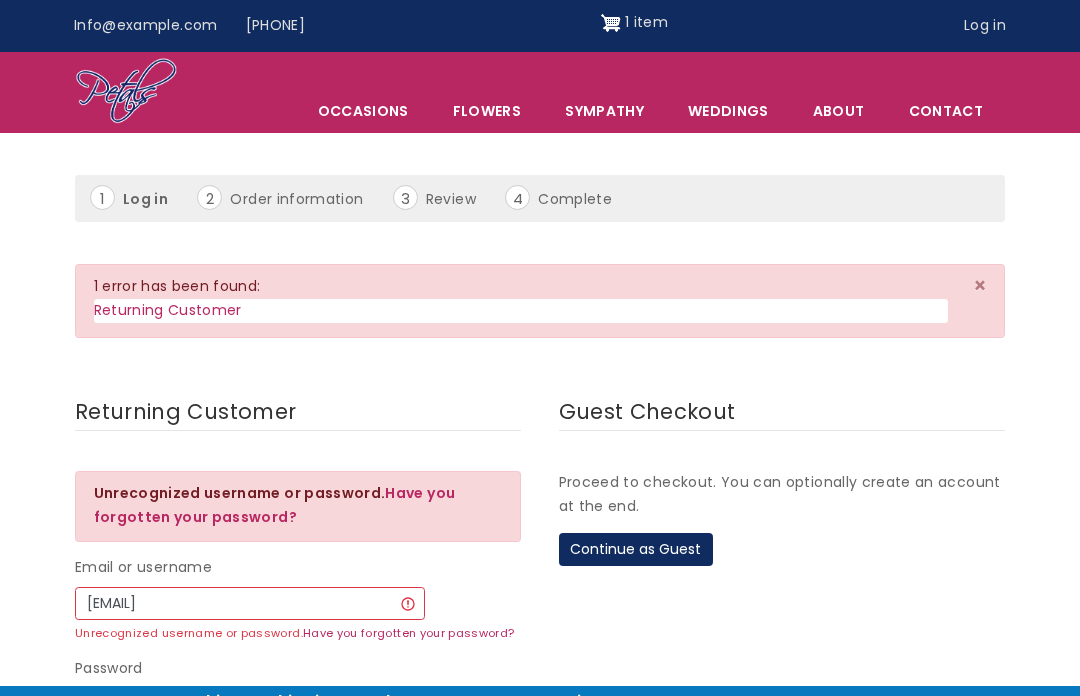 scroll, scrollTop: 0, scrollLeft: 0, axis: both 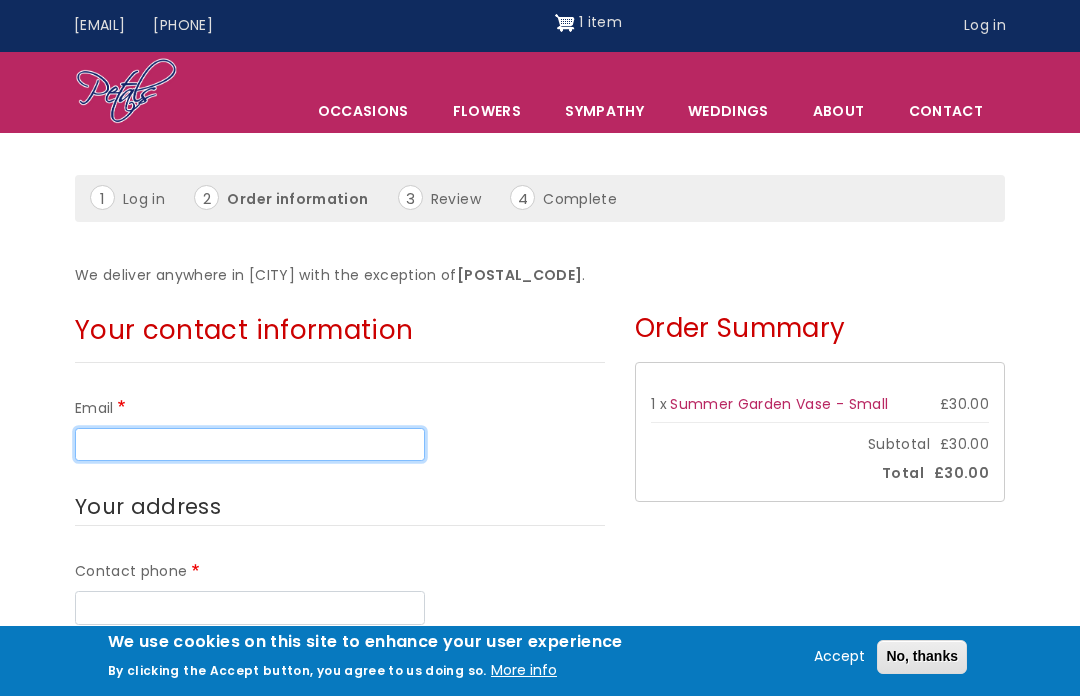 click on "Email" at bounding box center [250, 445] 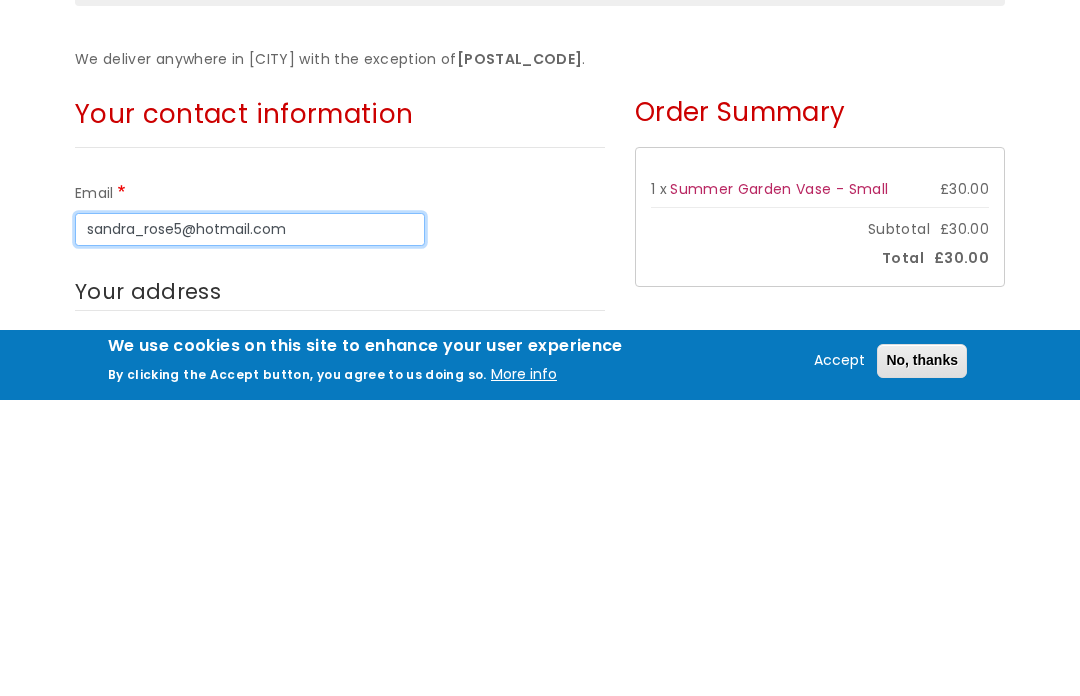 scroll, scrollTop: 1, scrollLeft: 0, axis: vertical 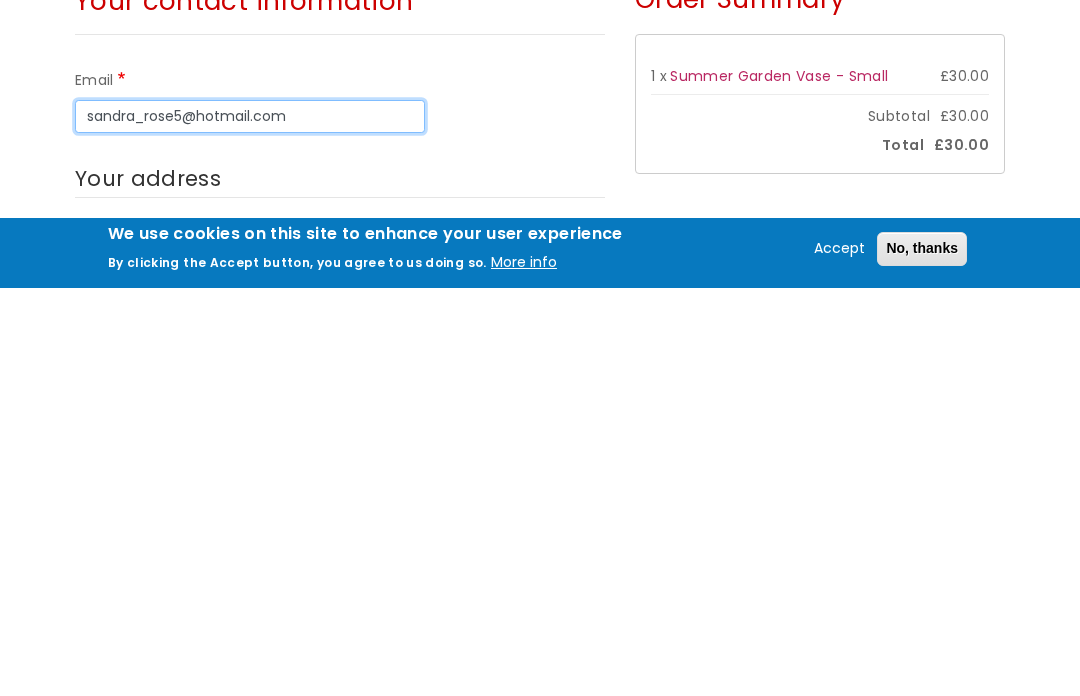 type on "sandra_rose5@hotmail.com" 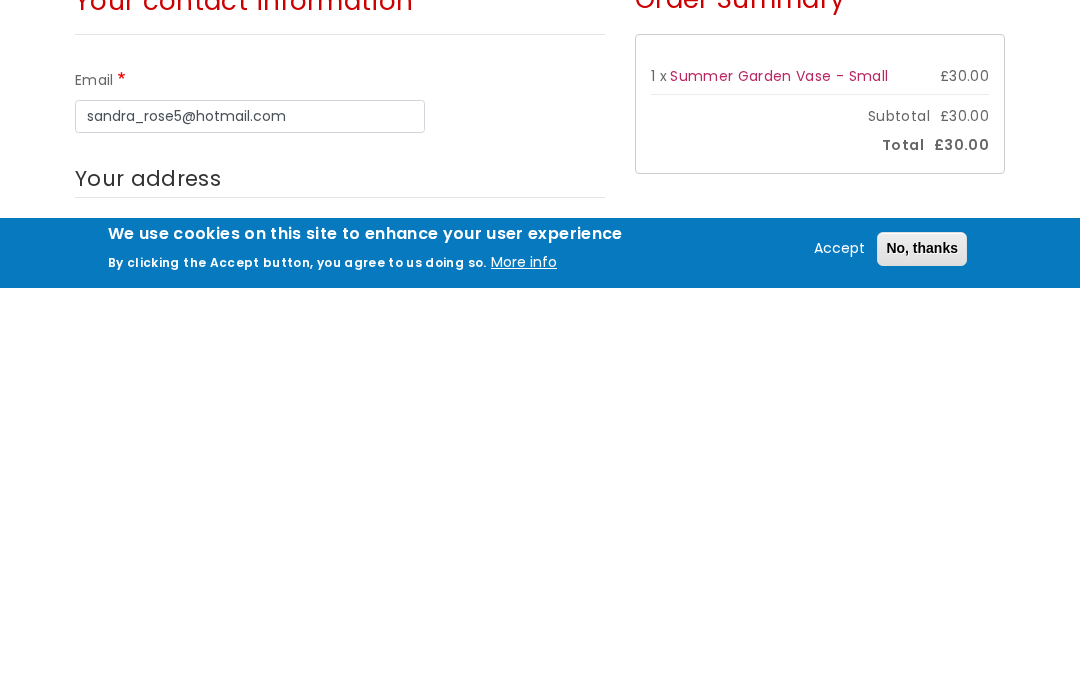 click on "Your address" at bounding box center (340, 587) 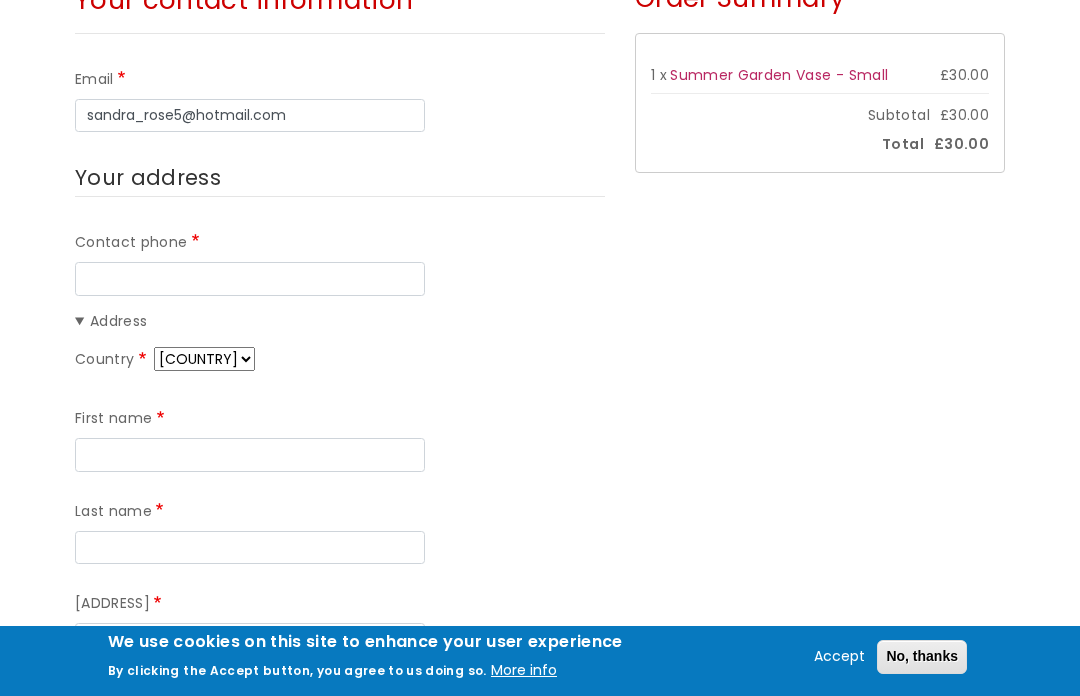 click on "Your address" at bounding box center [148, 177] 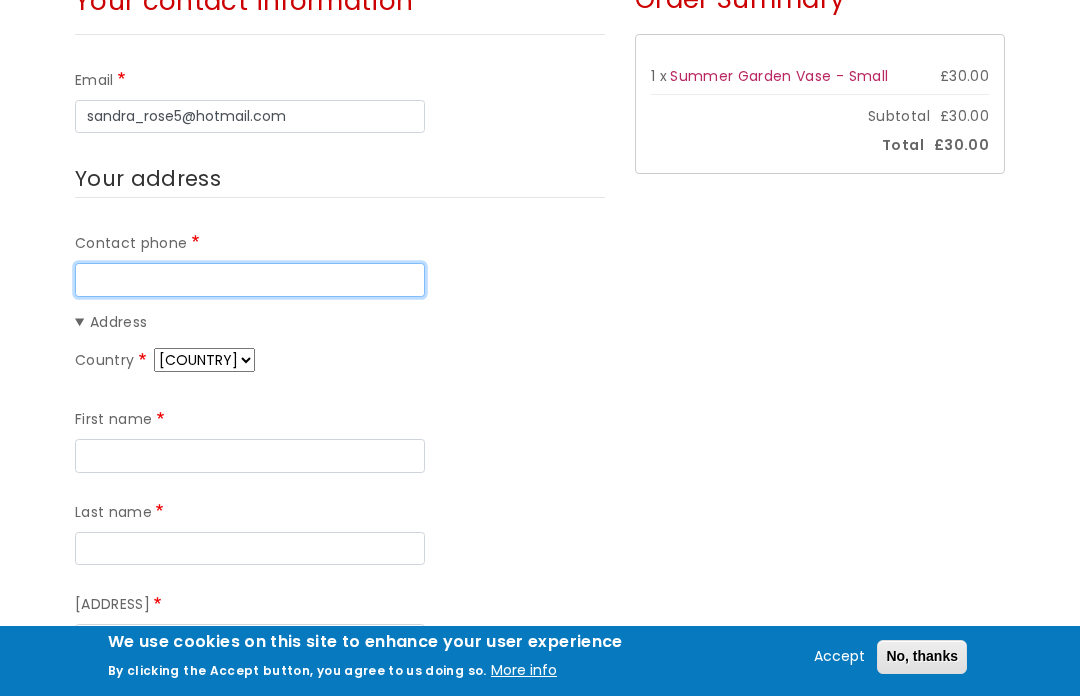 click on "Contact phone" at bounding box center [250, 280] 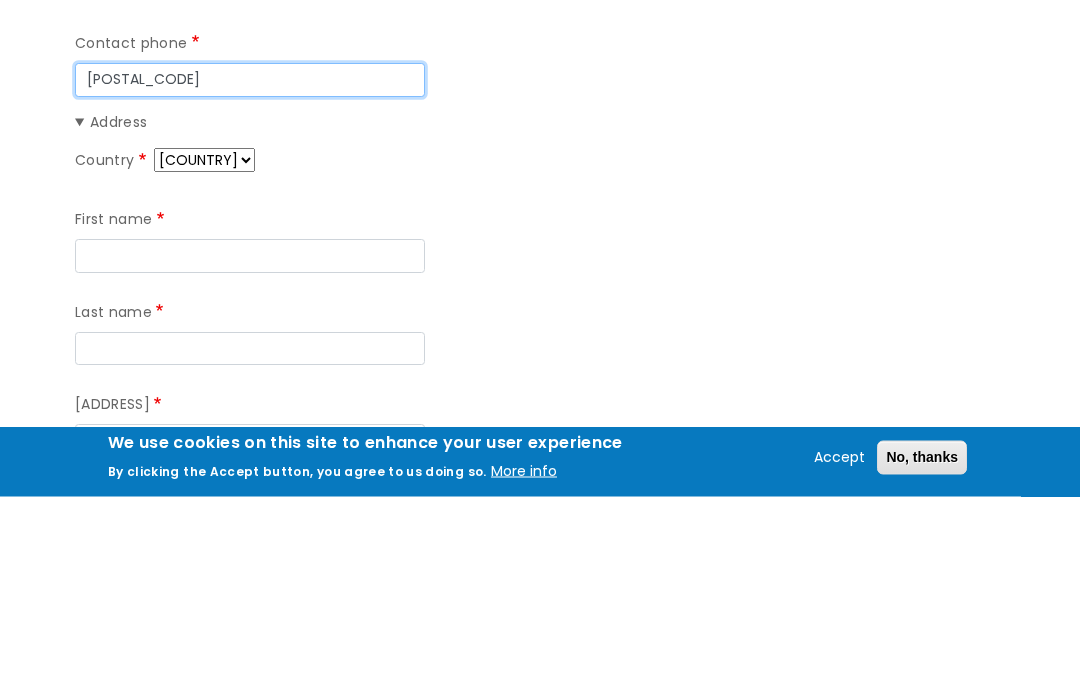 type on "[POSTAL_CODE]" 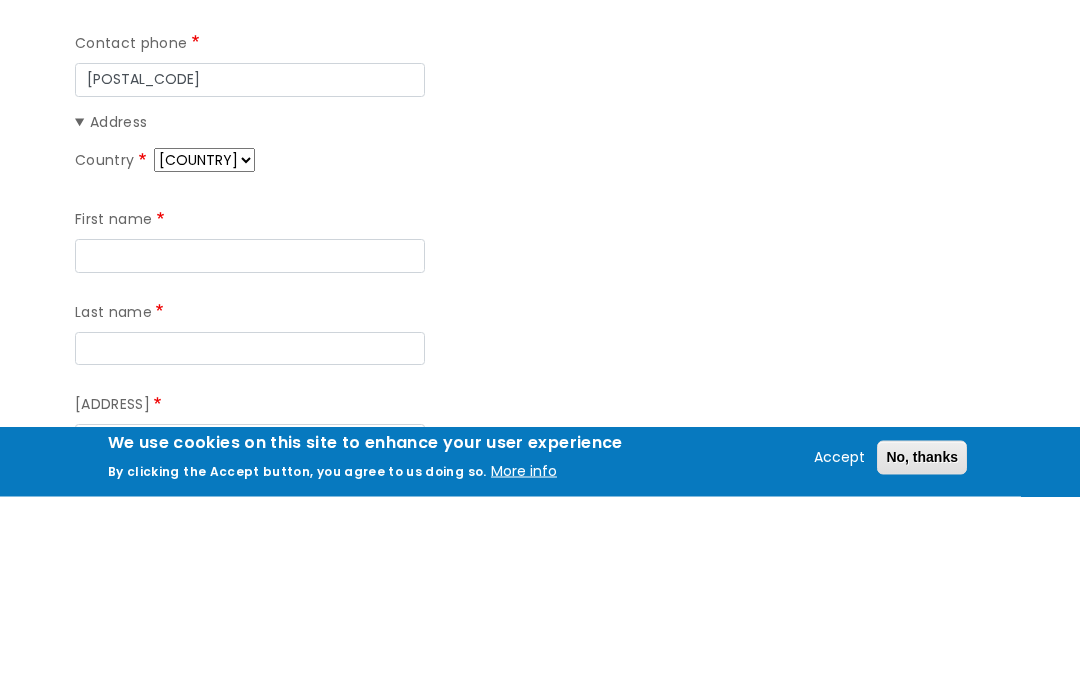 click on "First name" at bounding box center [250, 456] 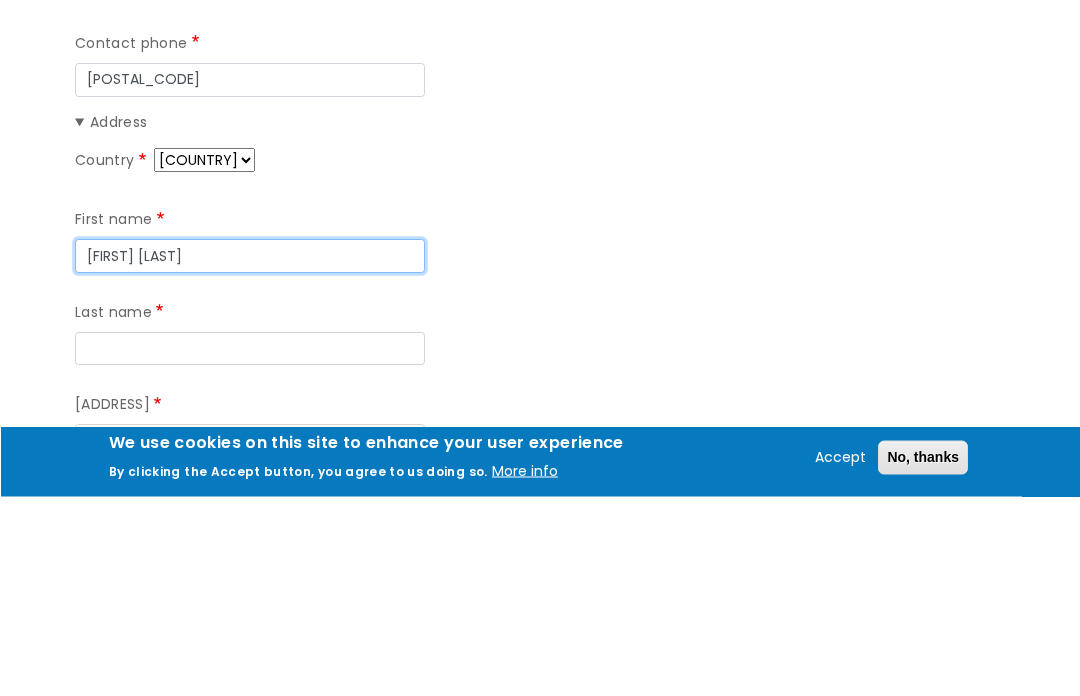 scroll, scrollTop: 409, scrollLeft: 0, axis: vertical 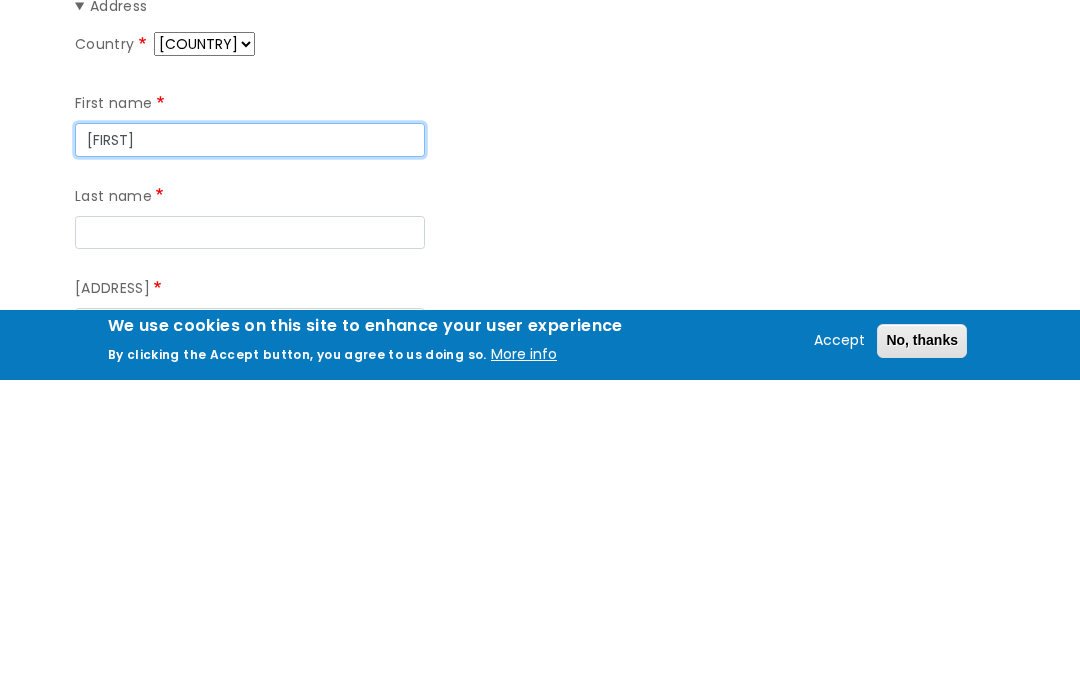 type on "[FIRST]" 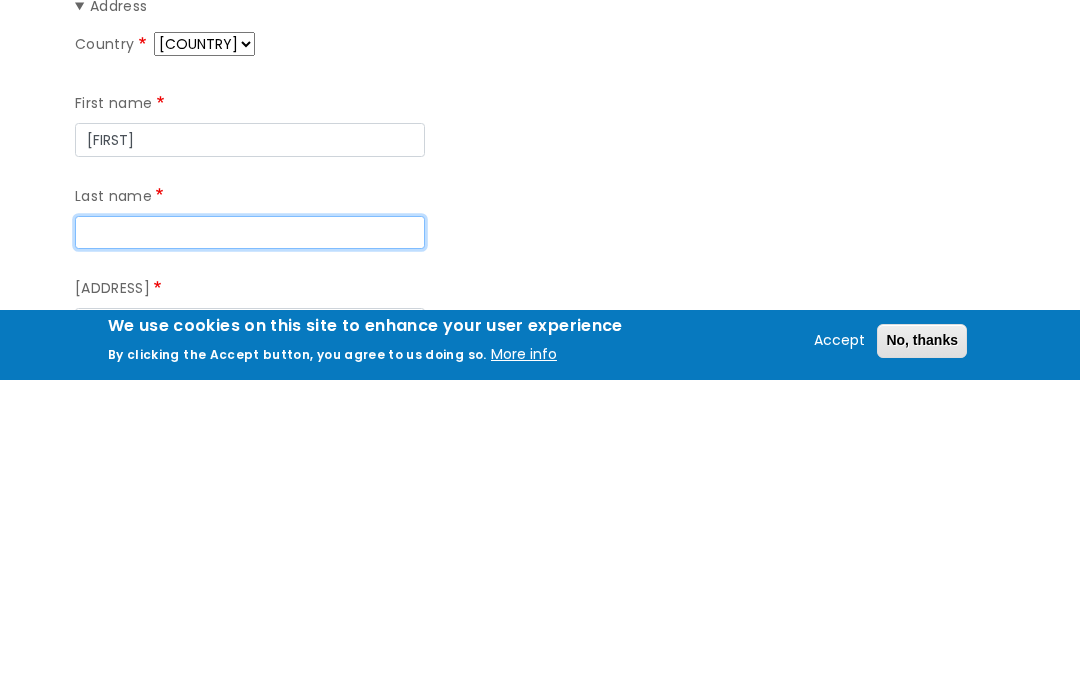 click on "Last name" at bounding box center (250, 549) 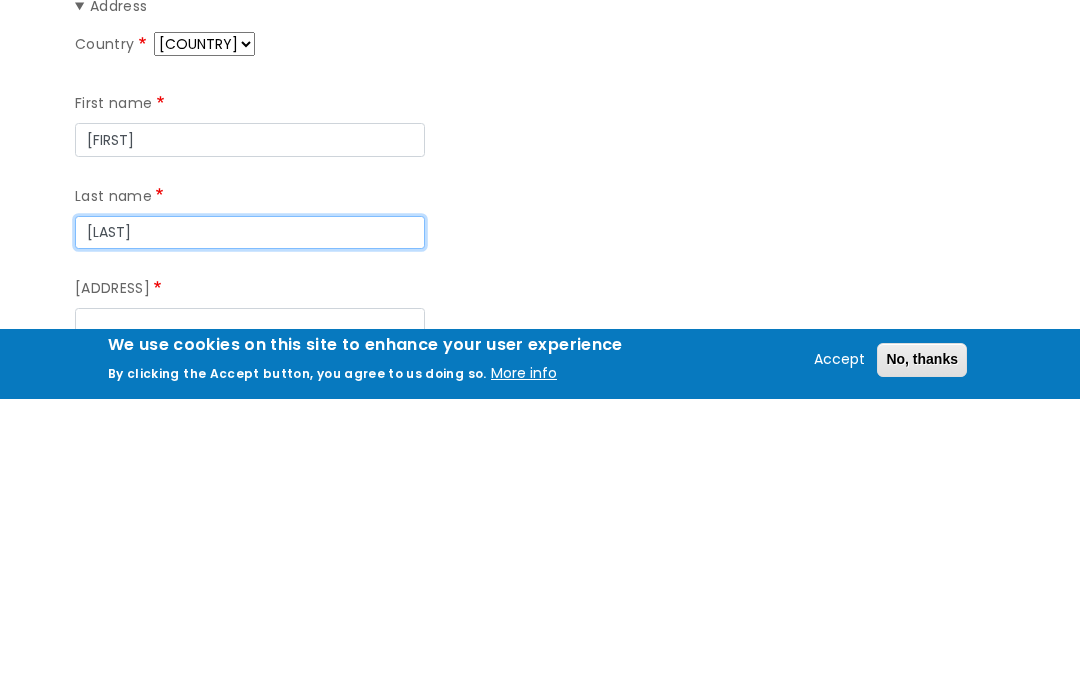 scroll, scrollTop: 448, scrollLeft: 0, axis: vertical 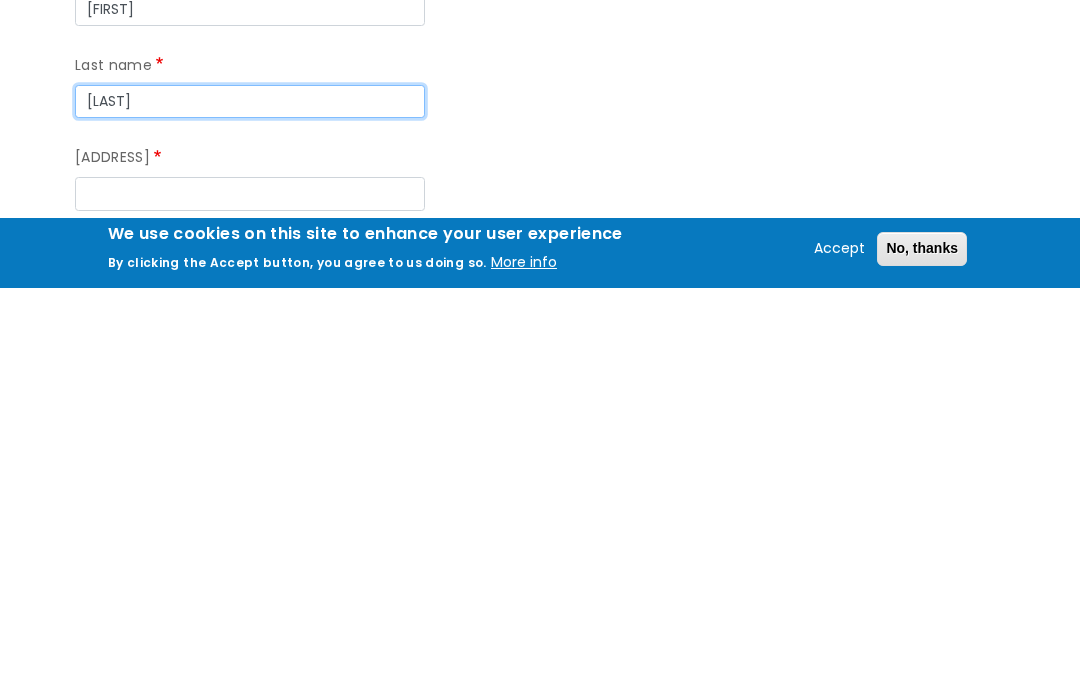 type on "[LAST]" 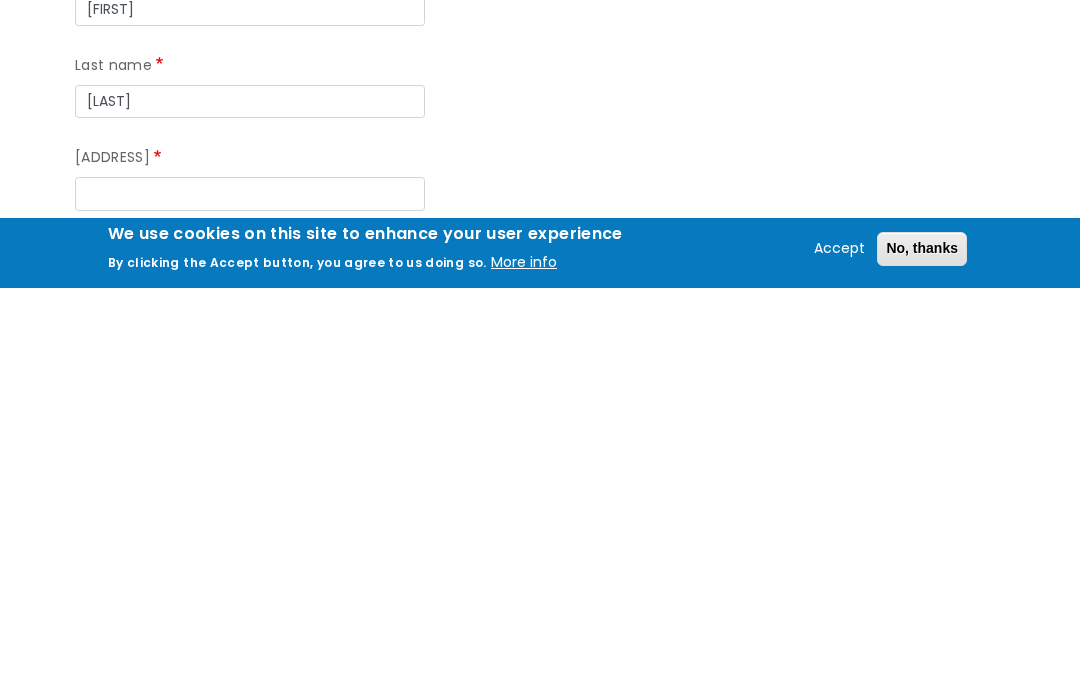 click on "[ADDRESS]" at bounding box center (250, 602) 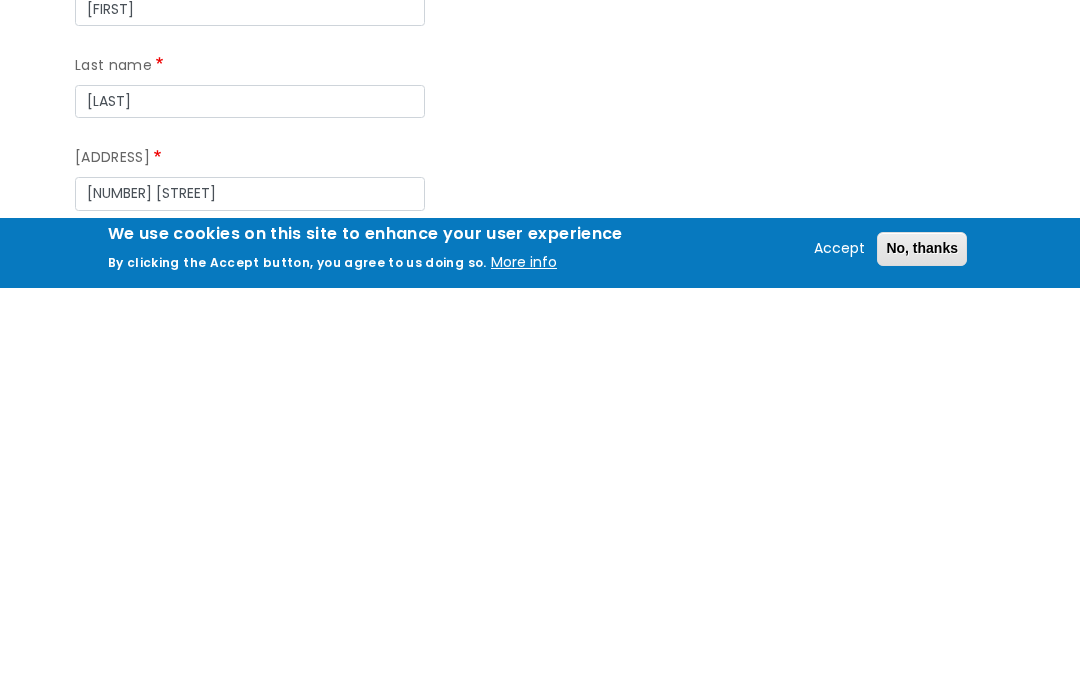 click on "We use cookies on this site to enhance your user experience By clicking the Accept button, you agree to us doing so.
More info
Accept
No, thanks" at bounding box center [540, 657] 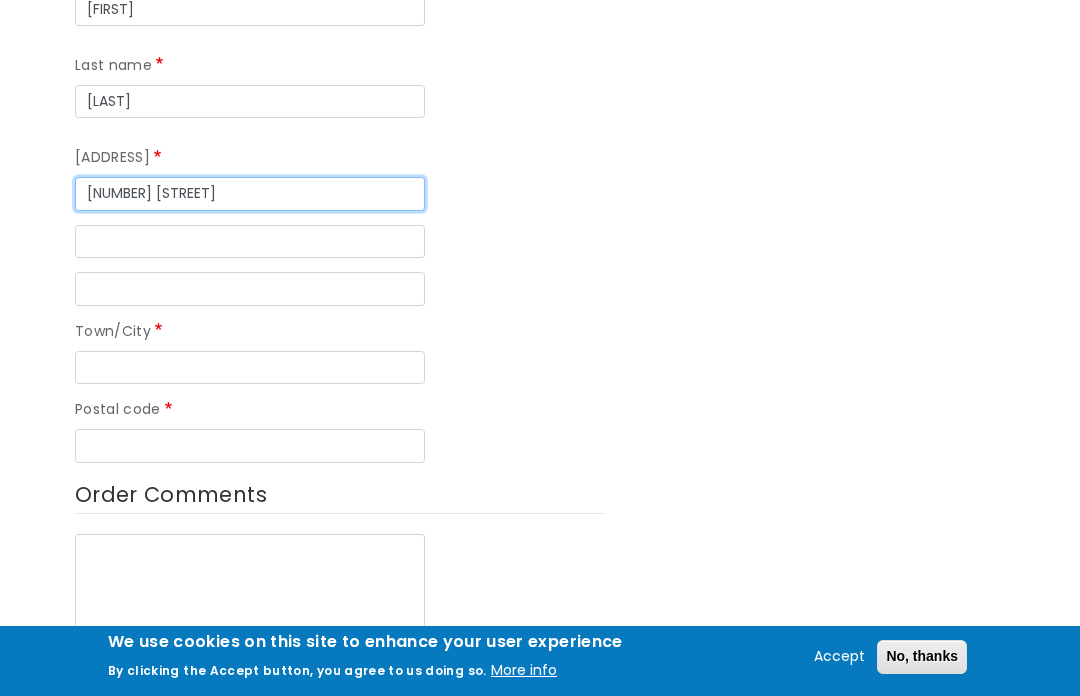 click on "[NUMBER] [STREET]" at bounding box center [250, 194] 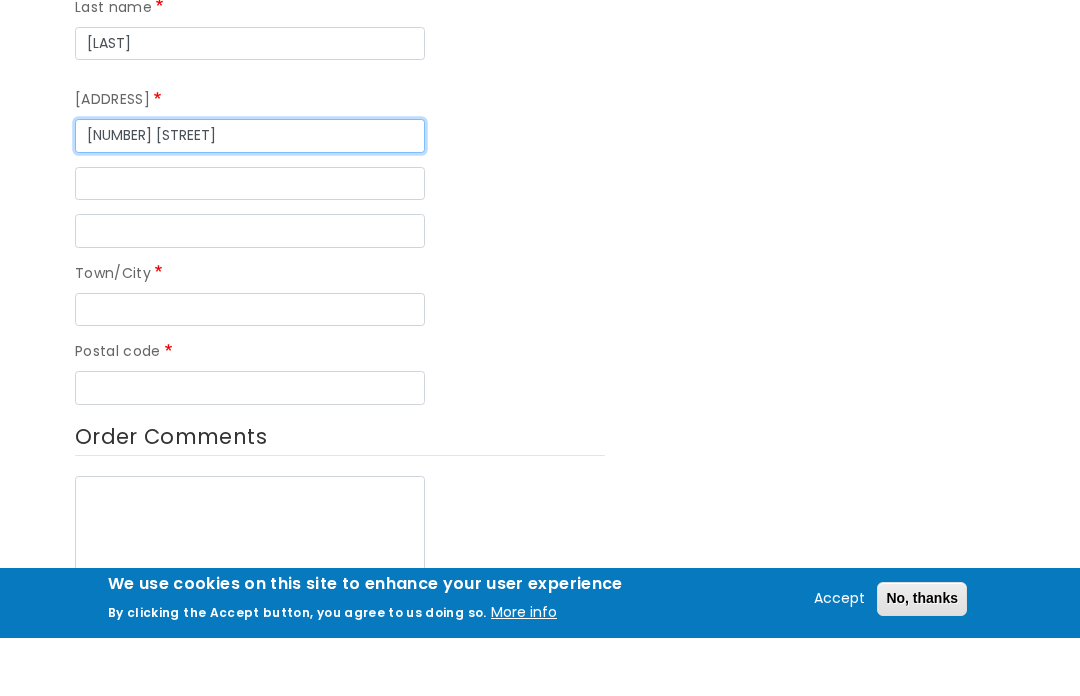 type on "[NUMBER] [STREET]" 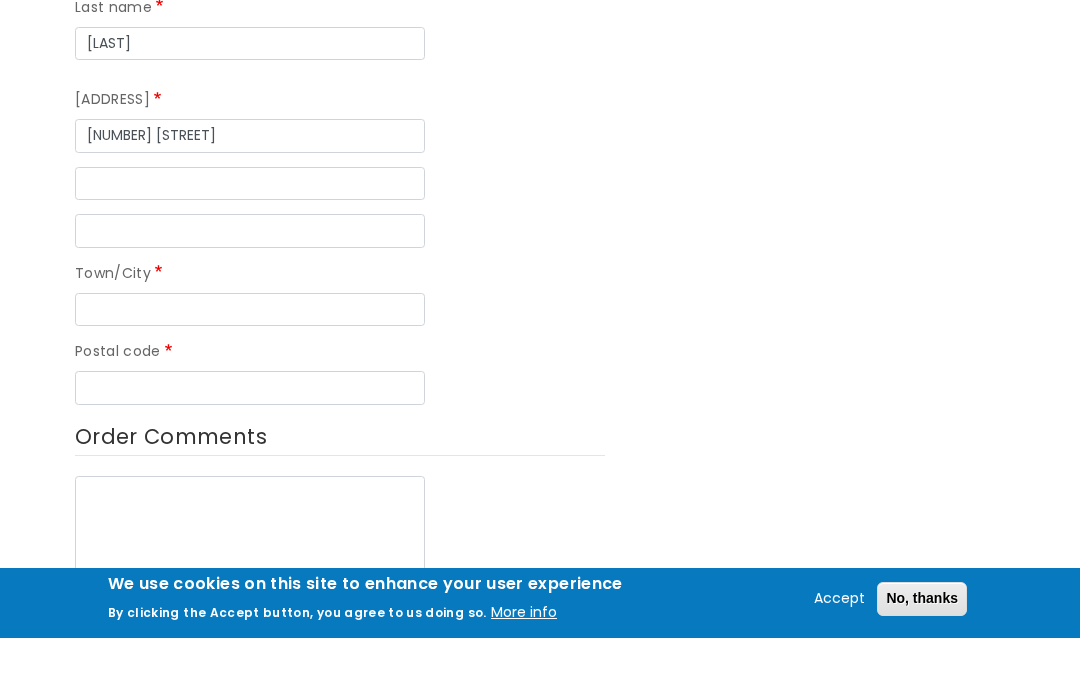 click on "Town/City" at bounding box center [250, 368] 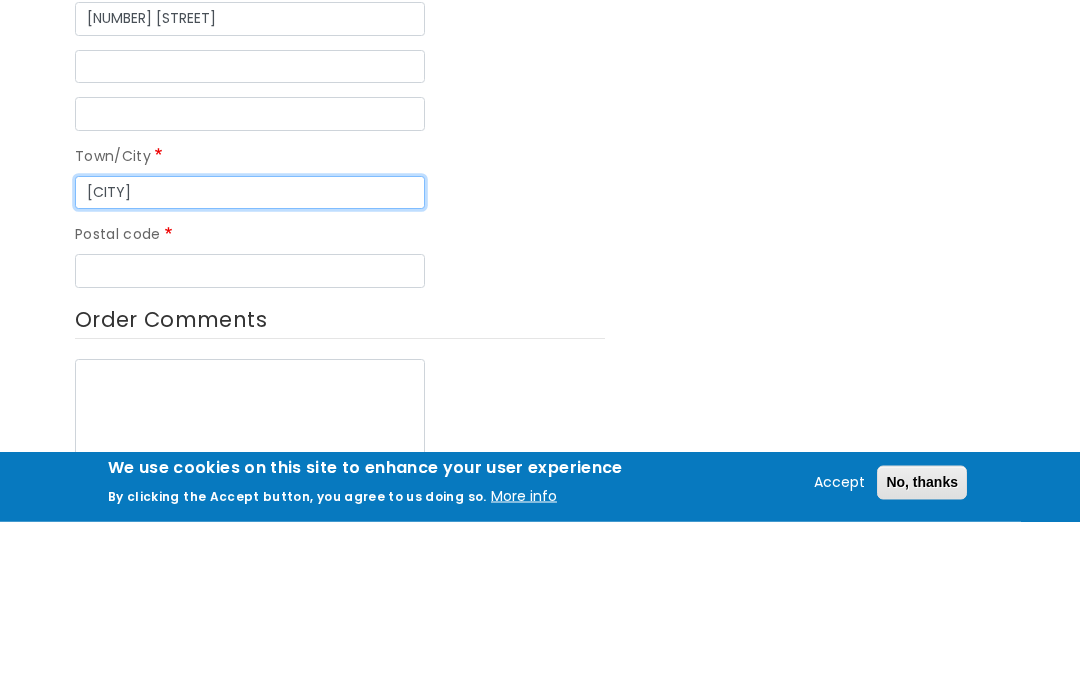 type on "[CITY]" 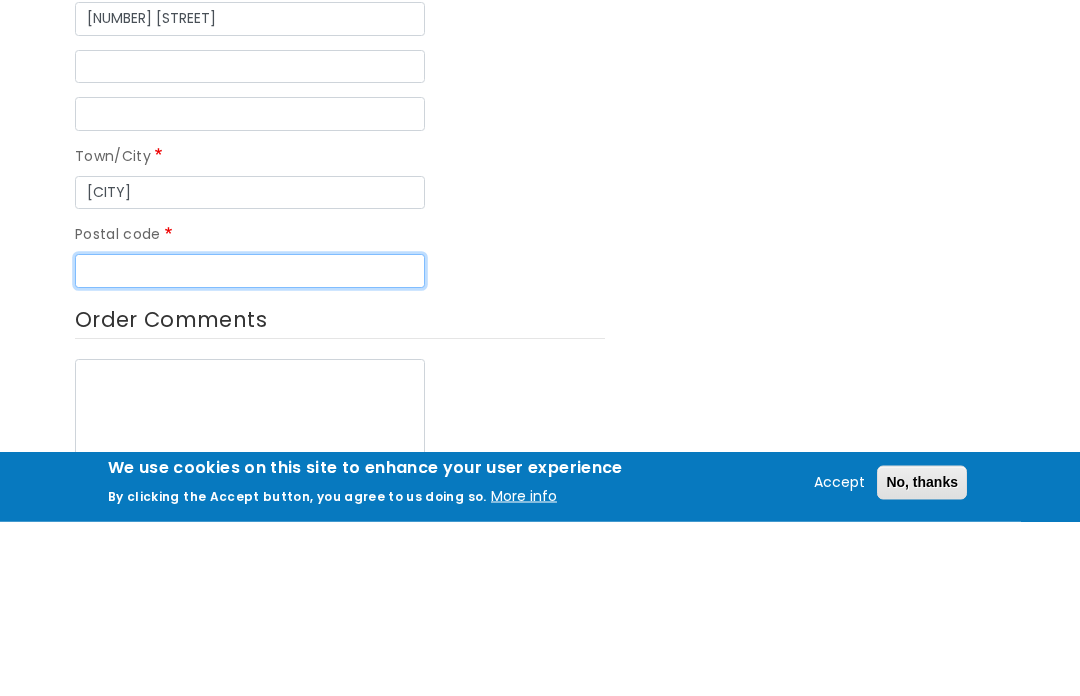 click on "Postal code" at bounding box center [250, 446] 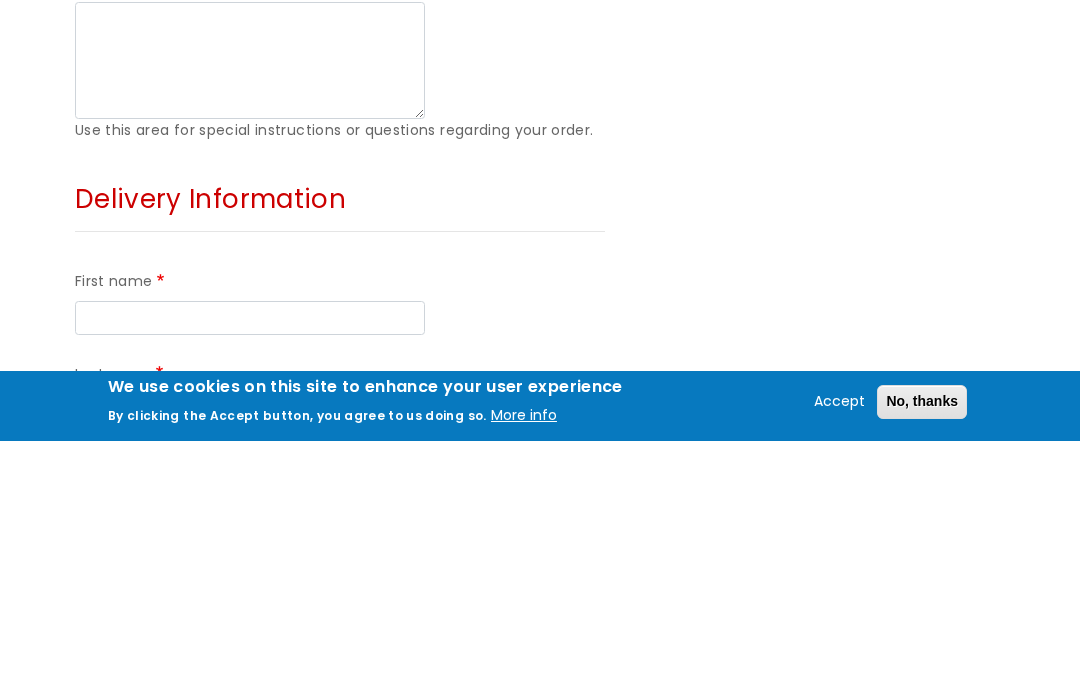 scroll, scrollTop: 1155, scrollLeft: 0, axis: vertical 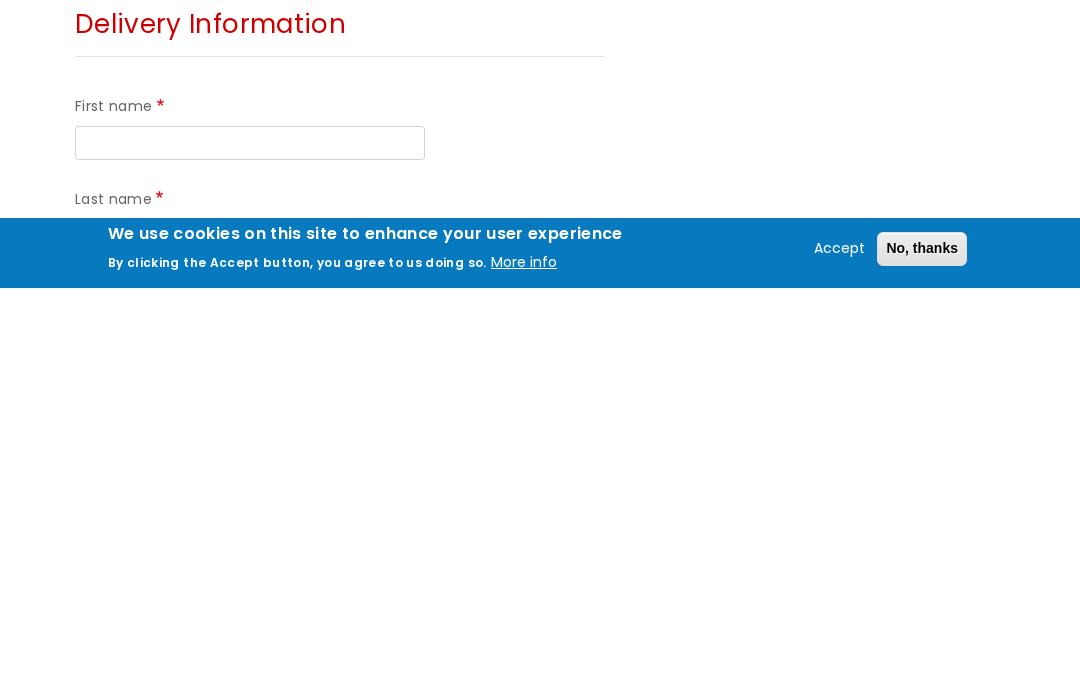 type on "[POSTAL_CODE]" 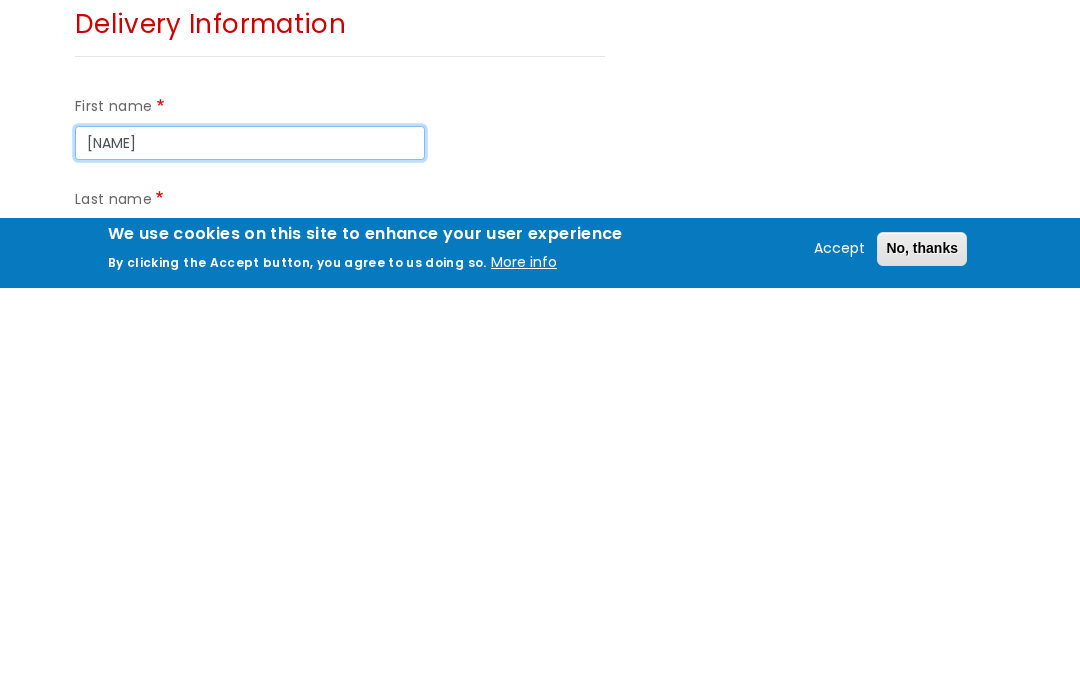 type on "[NAME]" 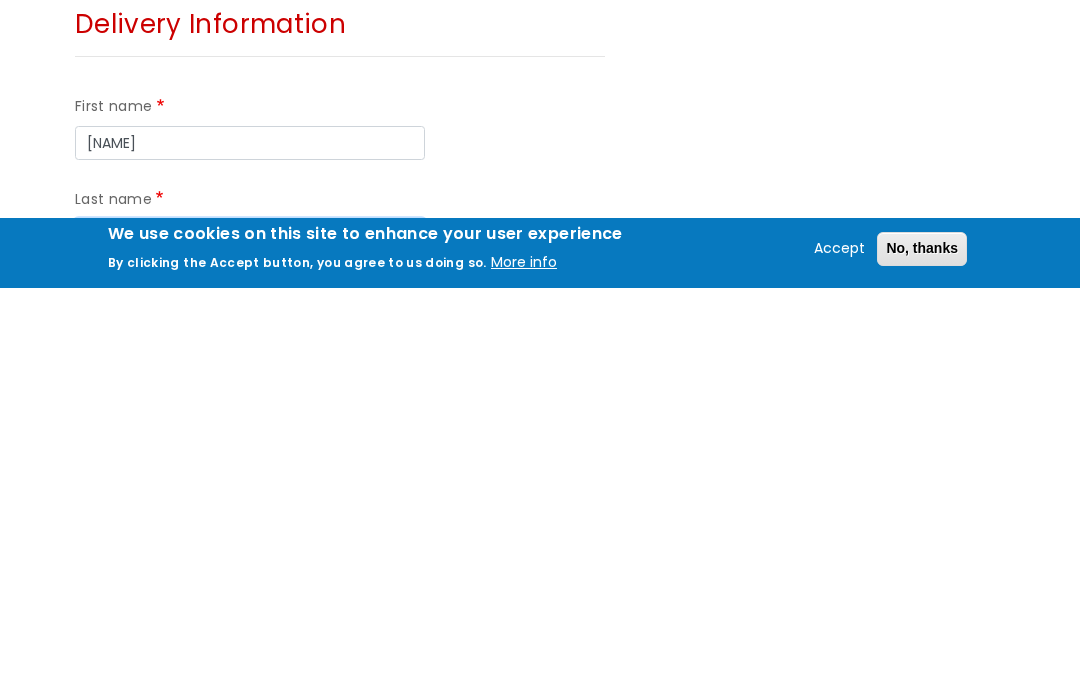 click on "Last name" at bounding box center (250, 644) 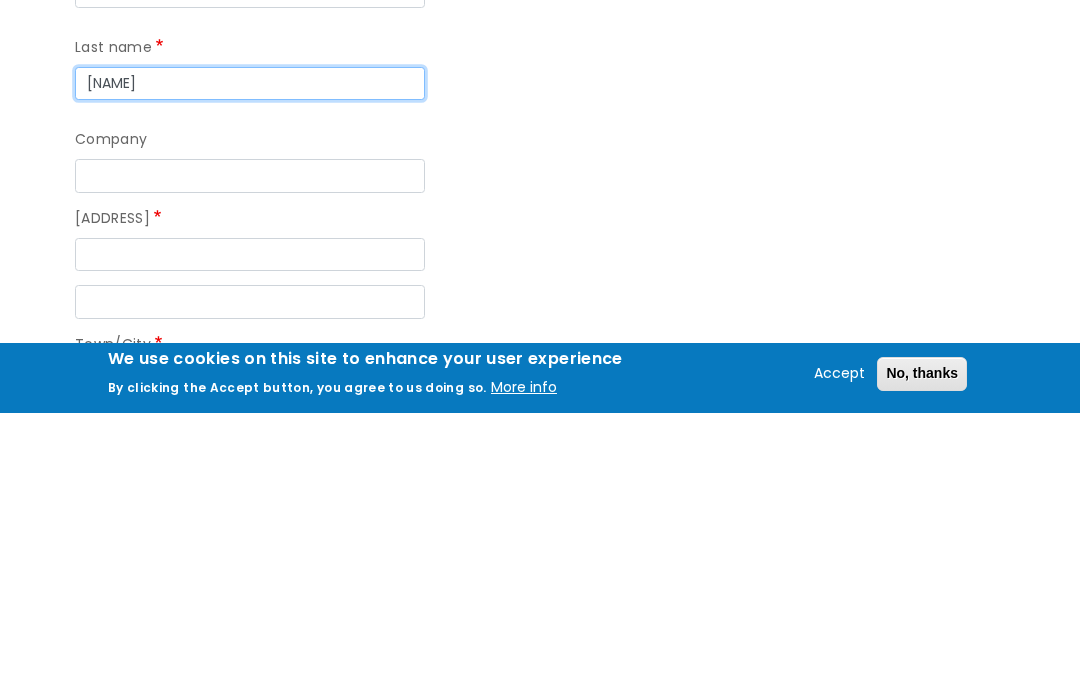 scroll, scrollTop: 1432, scrollLeft: 0, axis: vertical 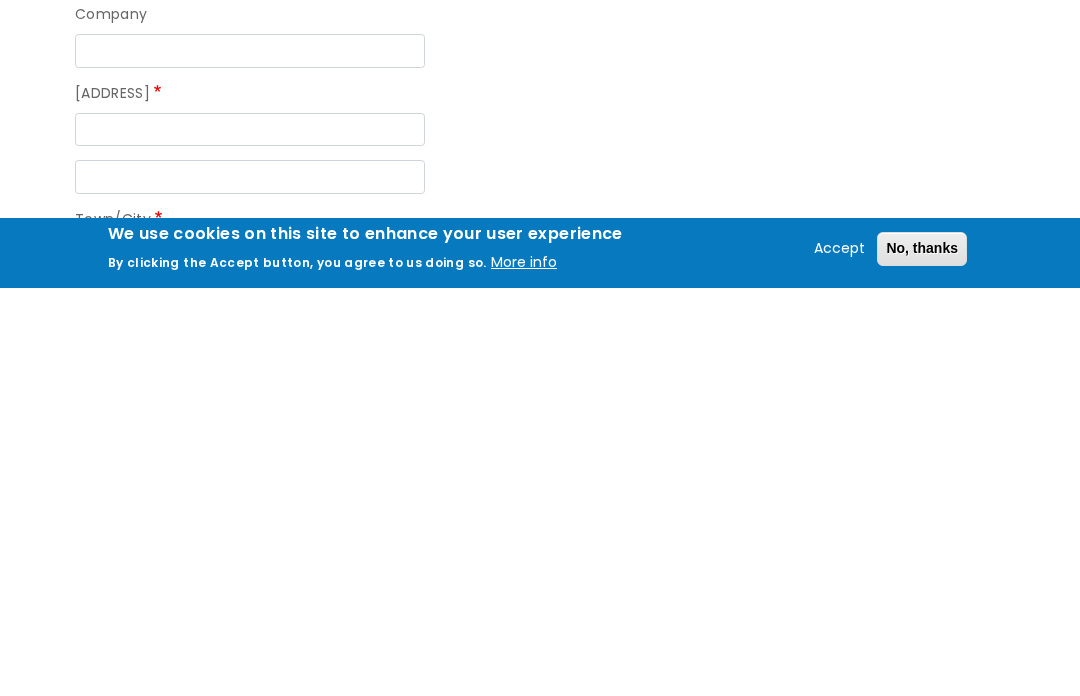 type on "[NAME]" 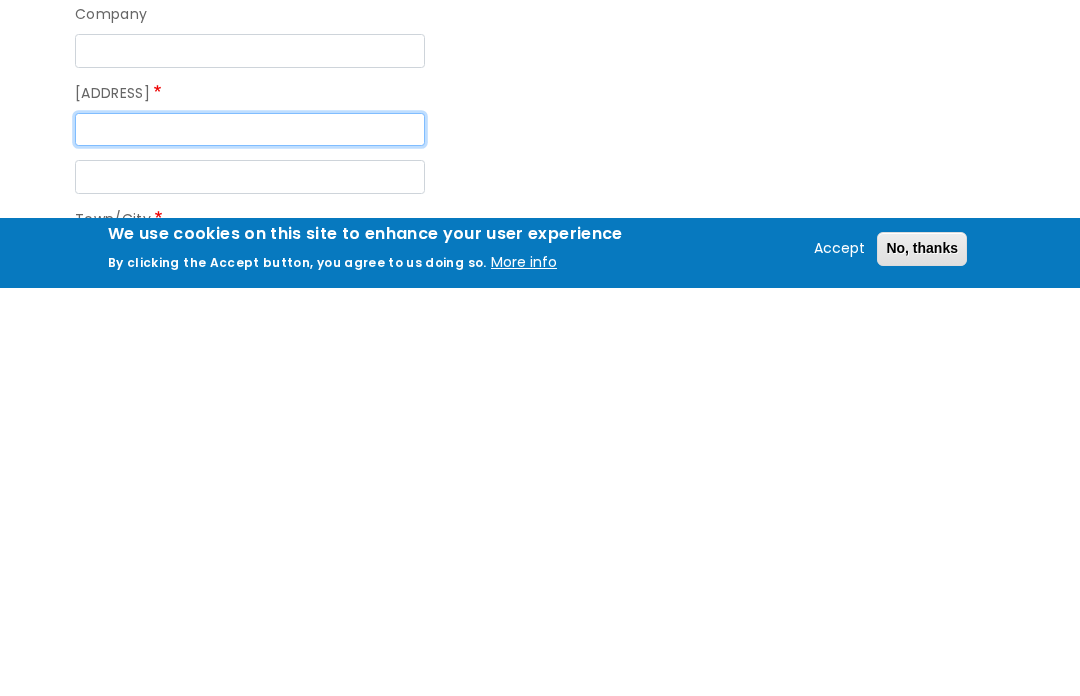 click on "[ADDRESS]" at bounding box center [250, 538] 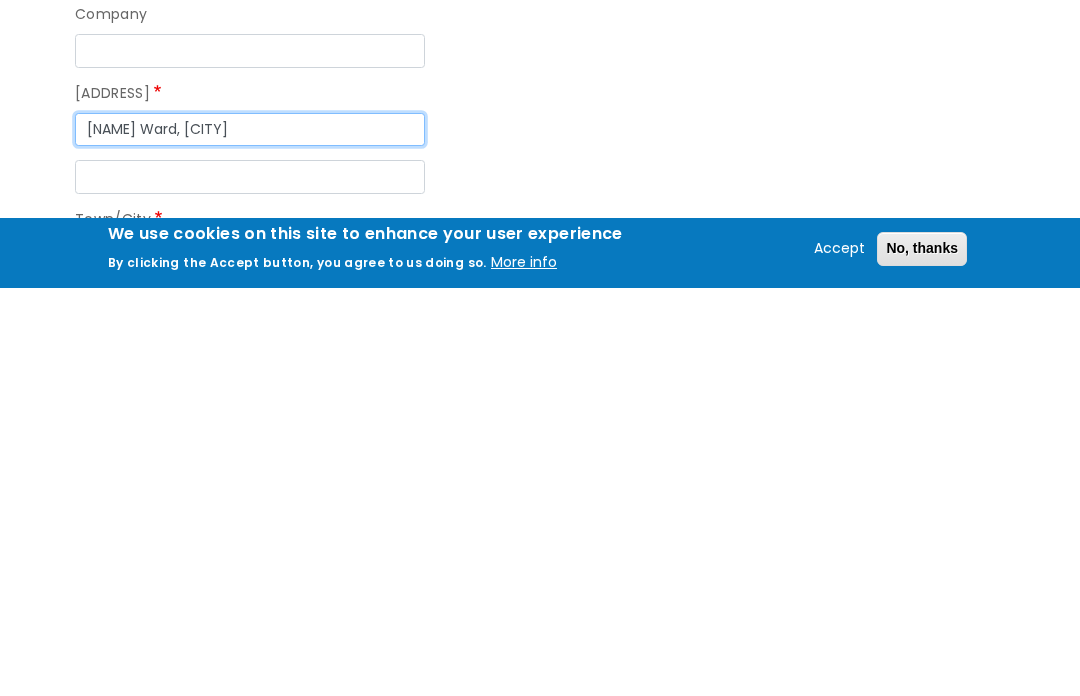 type on "[NAME] Ward, [CITY]" 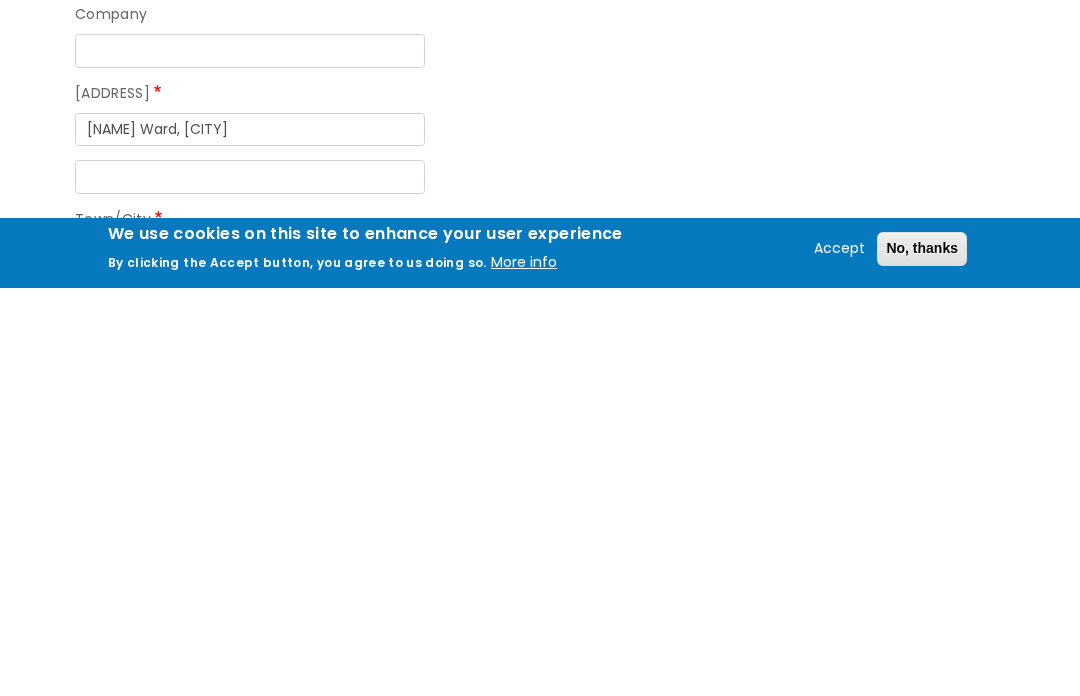 click on "Town/City" at bounding box center (250, 664) 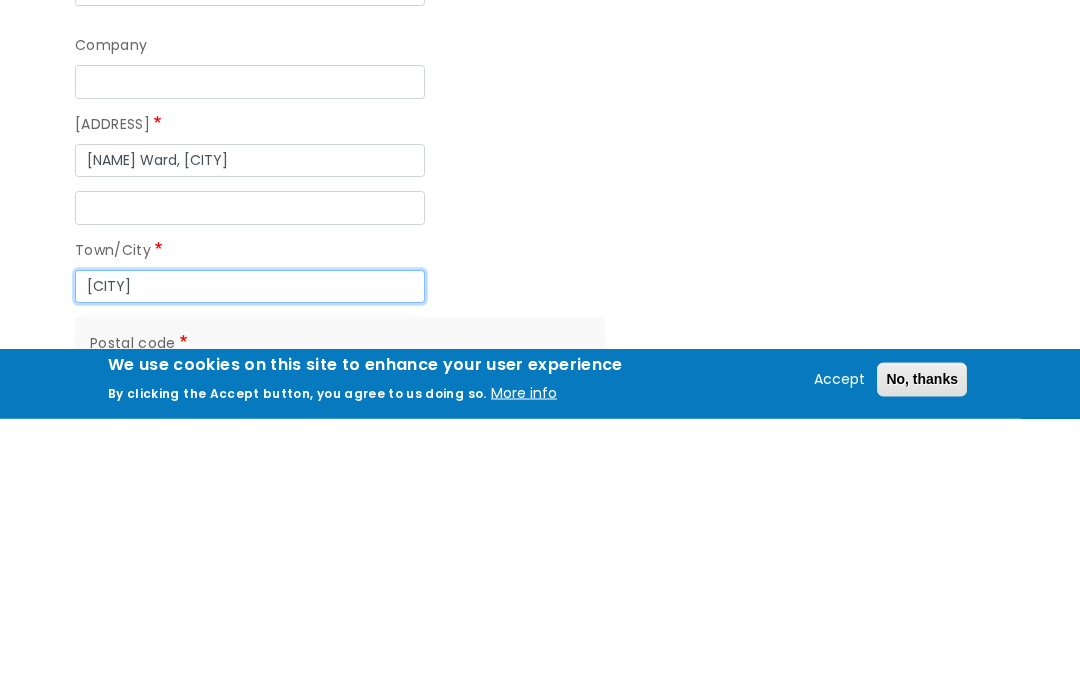 scroll, scrollTop: 1532, scrollLeft: 0, axis: vertical 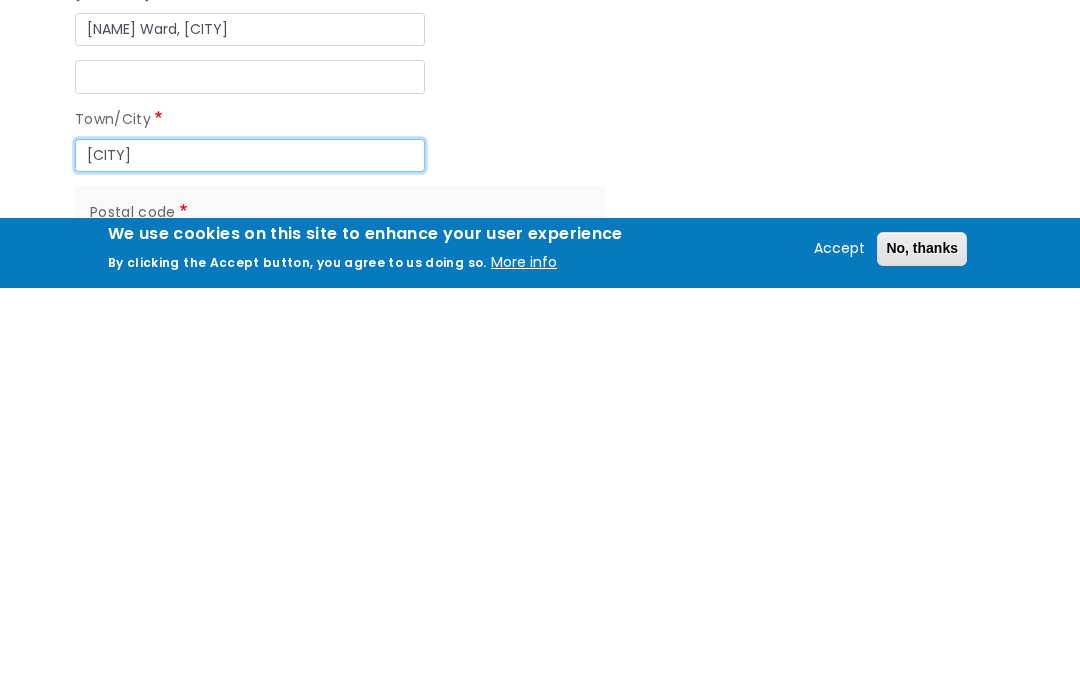 type on "[CITY]" 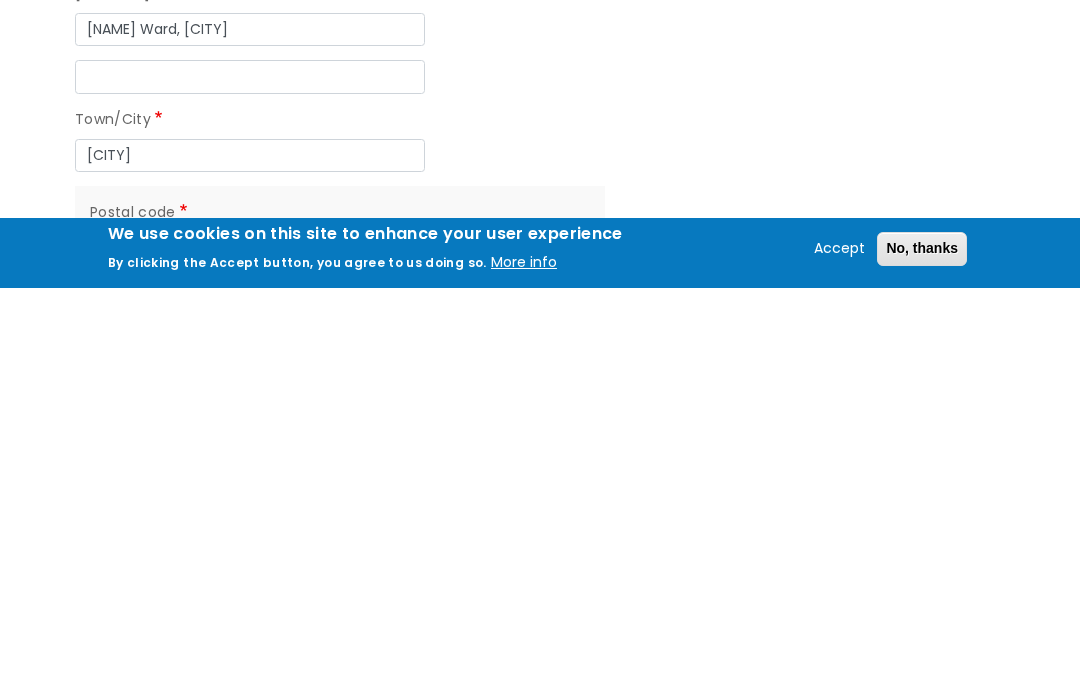 click on "Postal code" at bounding box center (265, 657) 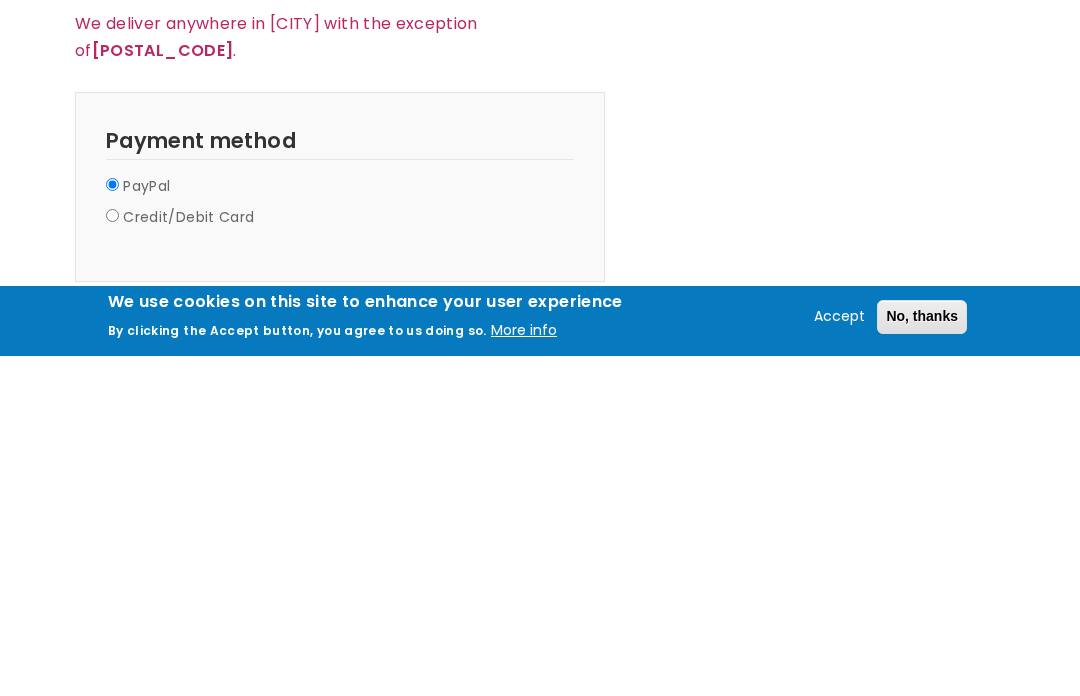 scroll, scrollTop: 1894, scrollLeft: 0, axis: vertical 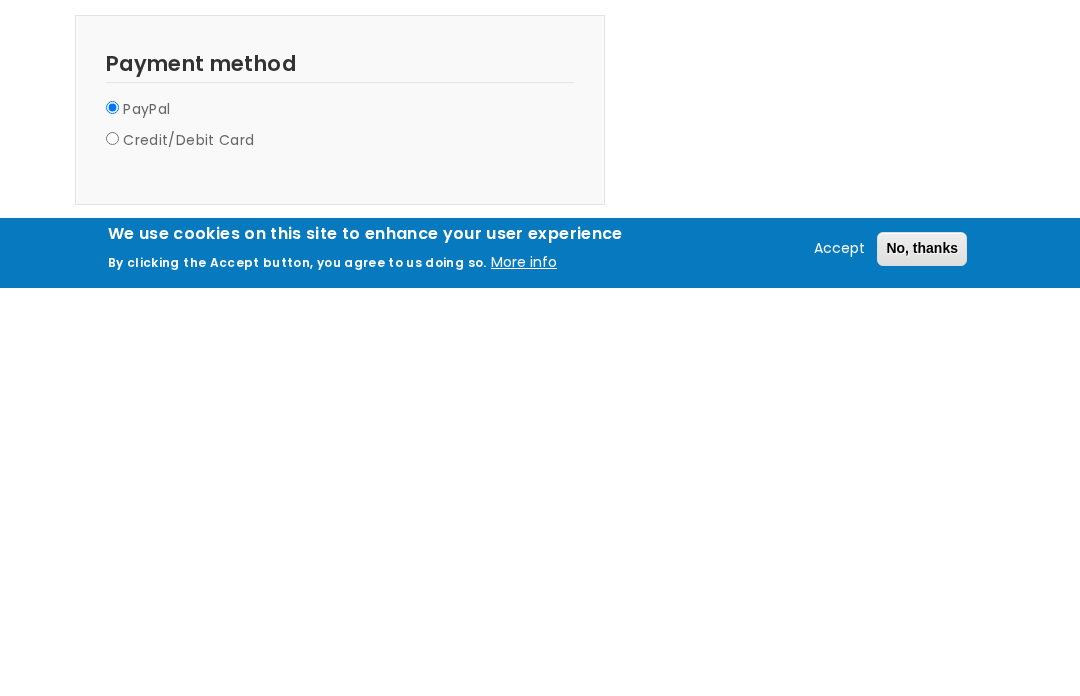 type on "[POSTAL_CODE]" 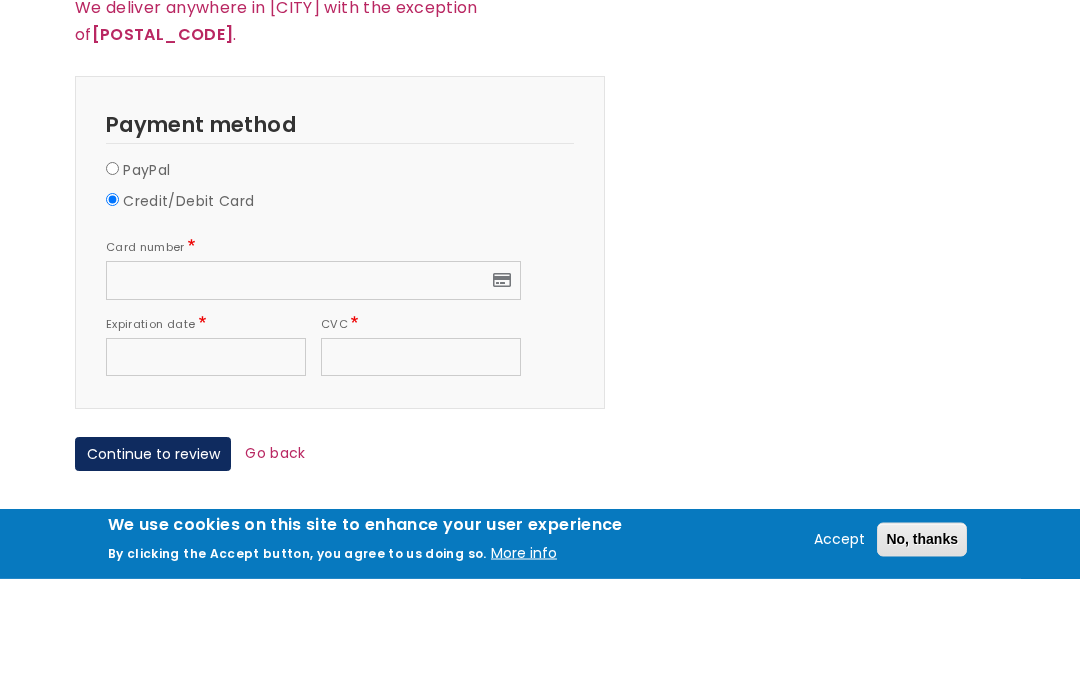 scroll, scrollTop: 2122, scrollLeft: 0, axis: vertical 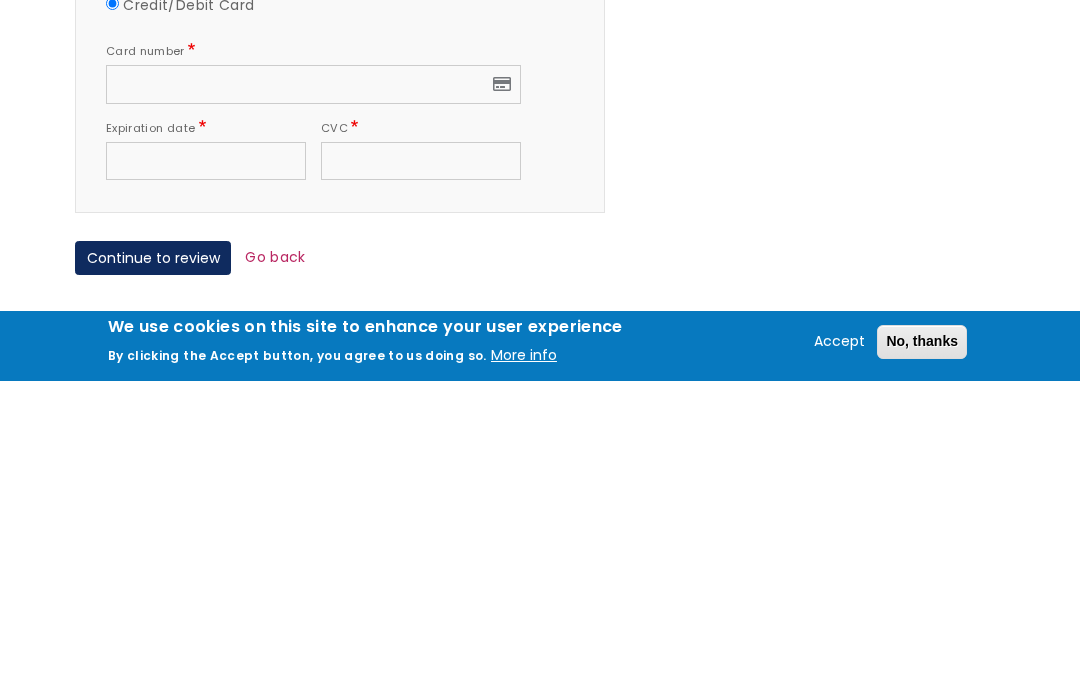 click on "Continue to review" at bounding box center (153, 573) 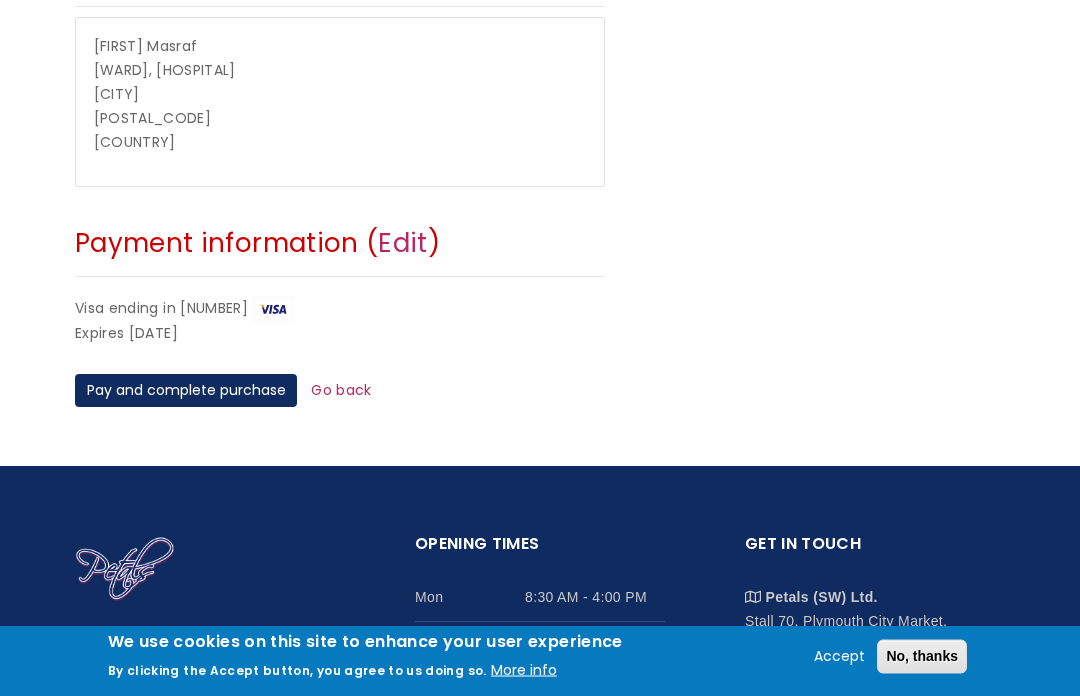 scroll, scrollTop: 795, scrollLeft: 0, axis: vertical 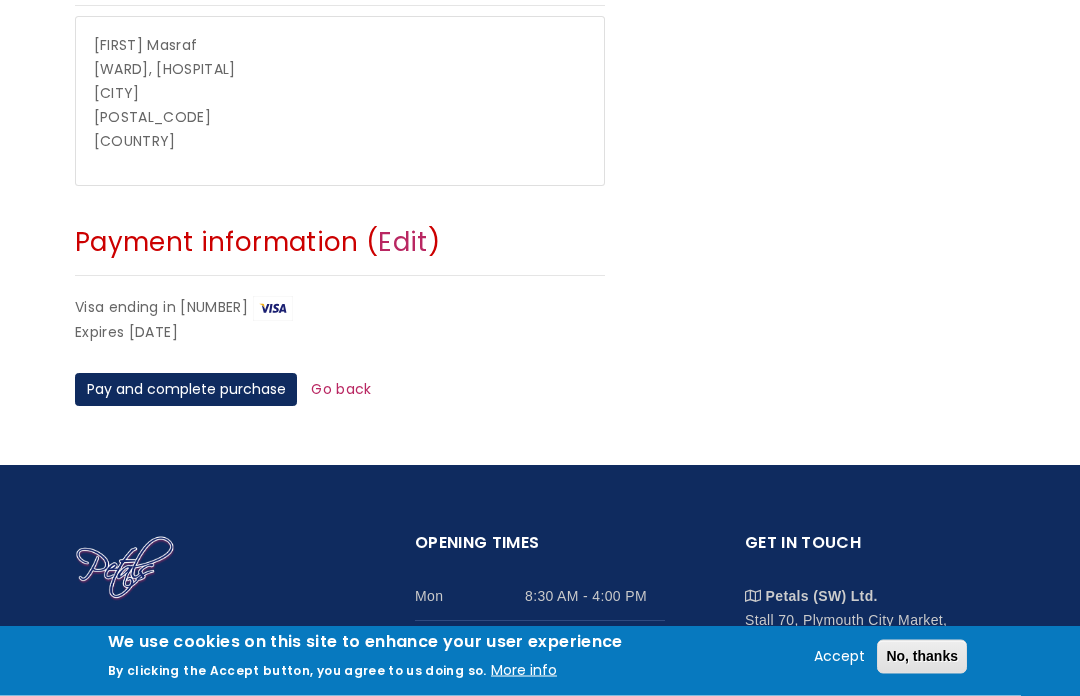 click on "Pay and complete purchase" at bounding box center (186, 391) 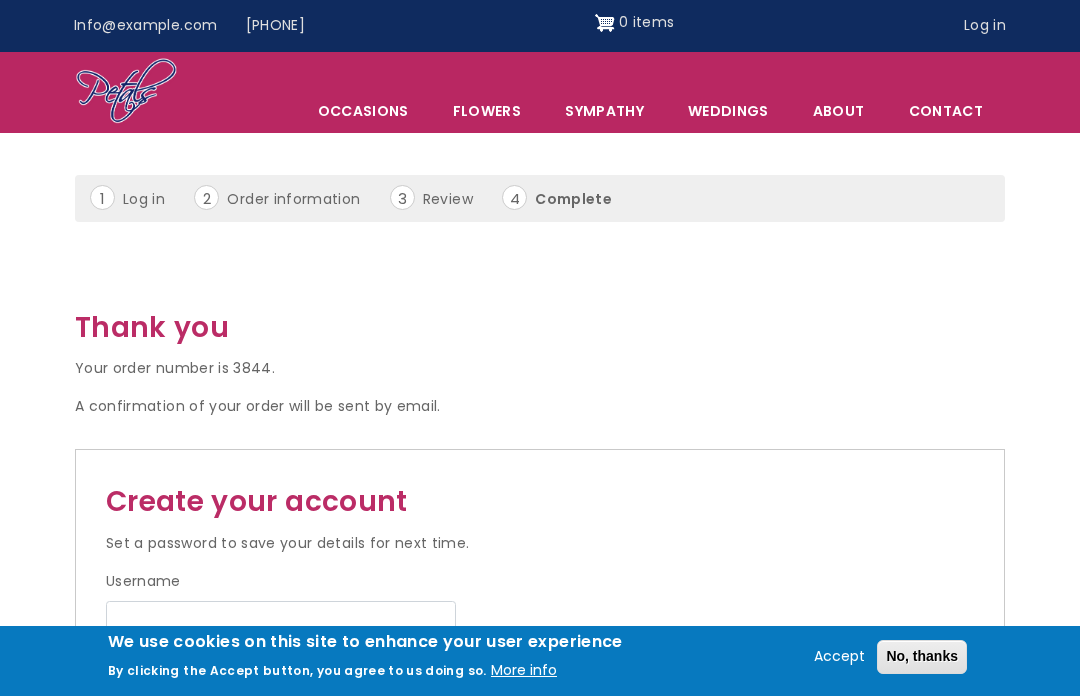 scroll, scrollTop: 0, scrollLeft: 0, axis: both 